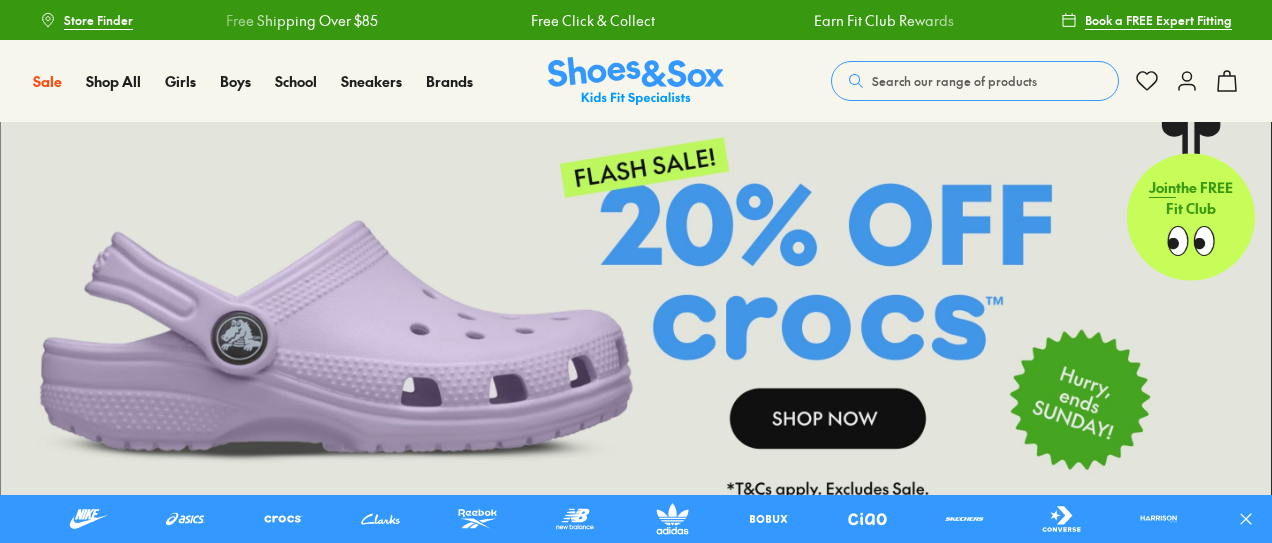 scroll, scrollTop: 0, scrollLeft: 0, axis: both 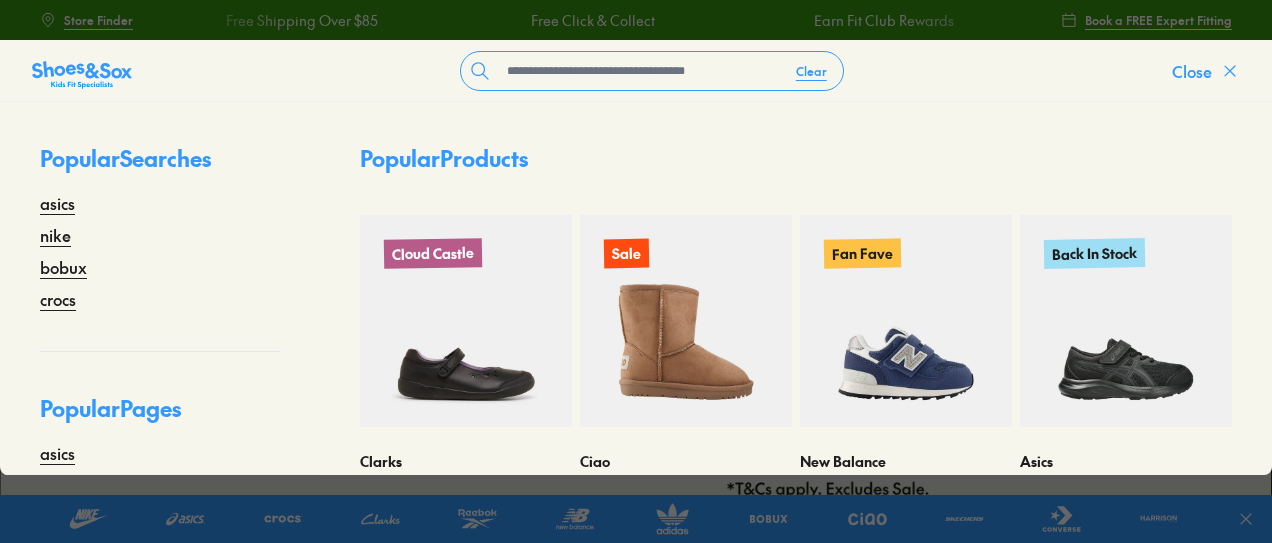 click on "Close" at bounding box center [1192, 71] 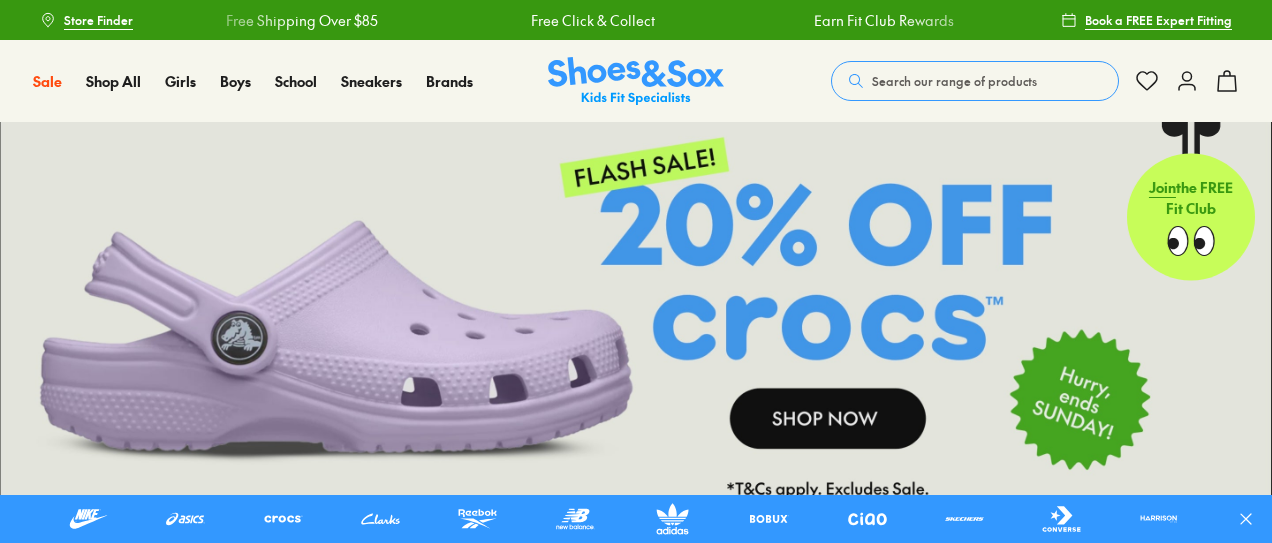 scroll, scrollTop: 0, scrollLeft: 0, axis: both 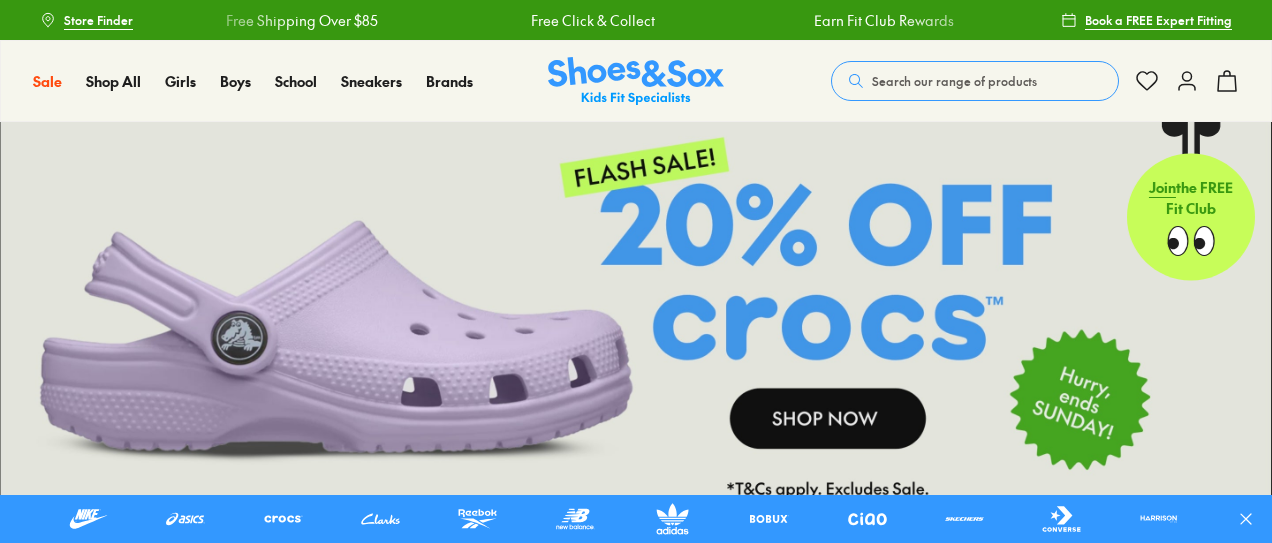 click 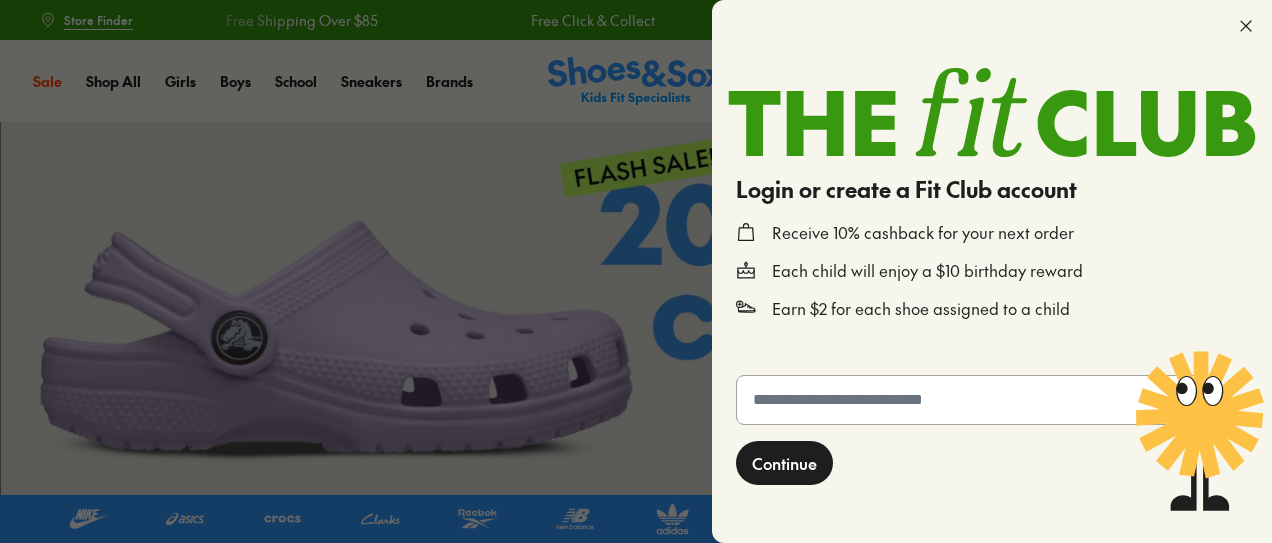 click 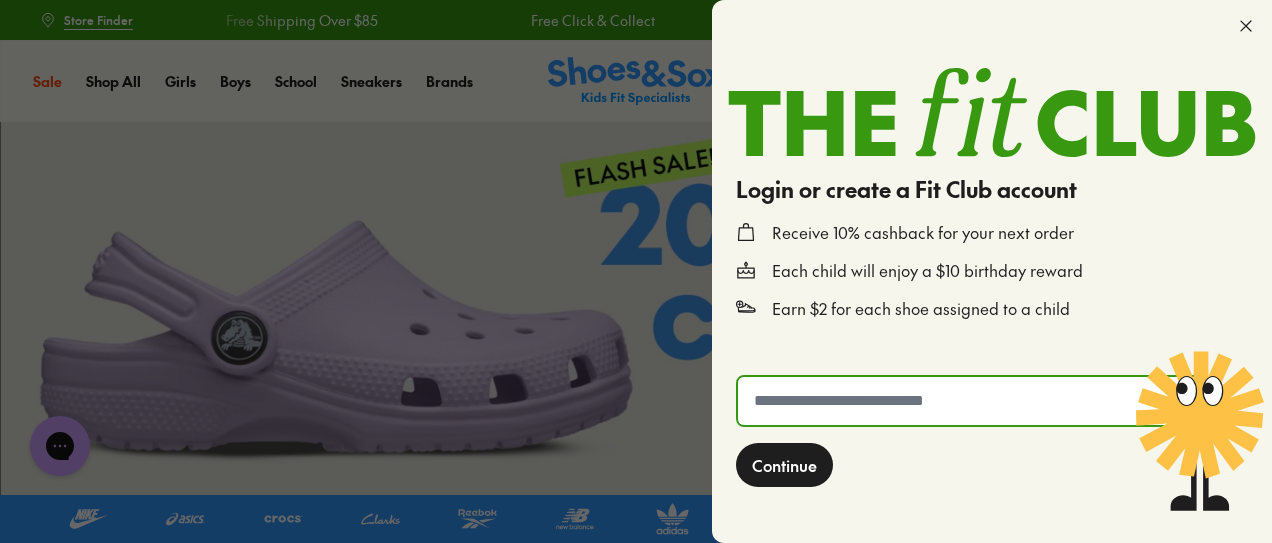 scroll, scrollTop: 0, scrollLeft: 0, axis: both 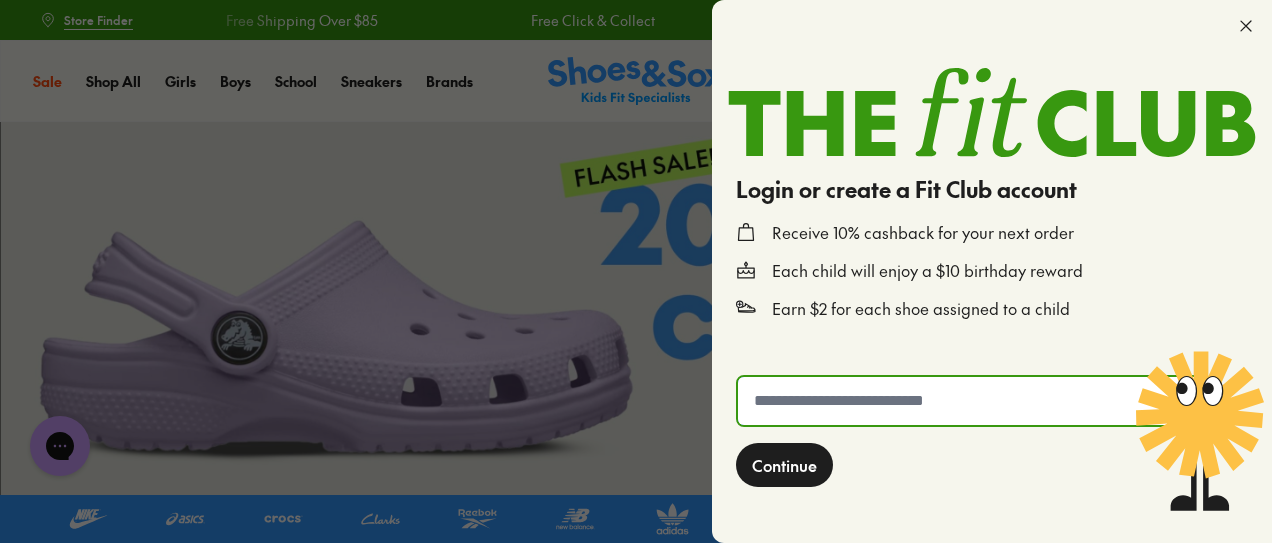 type on "**********" 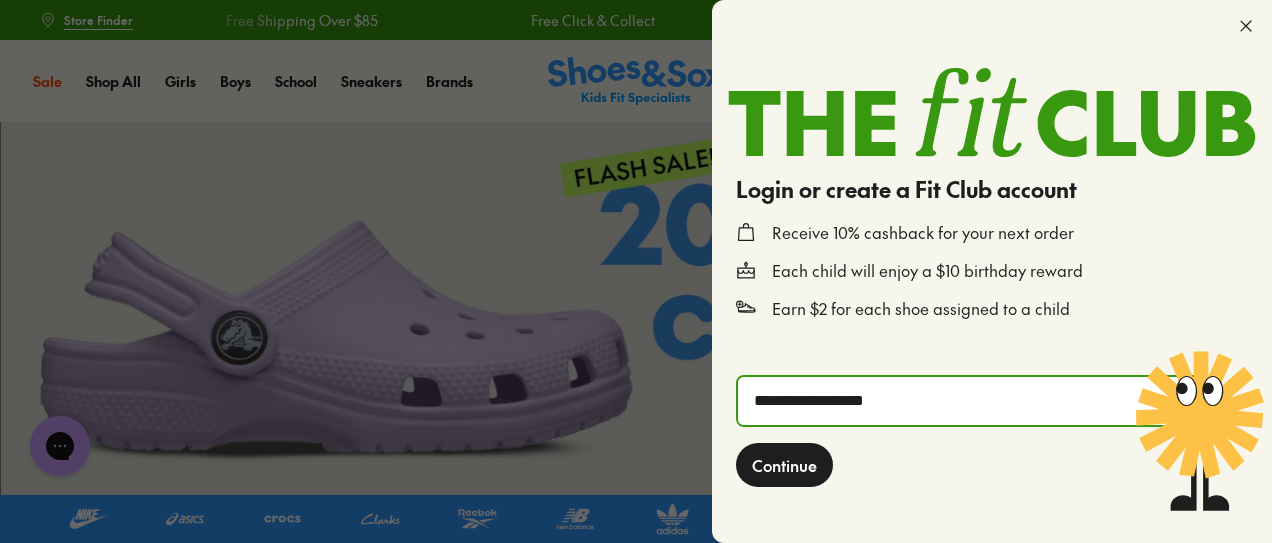 click on "Continue" 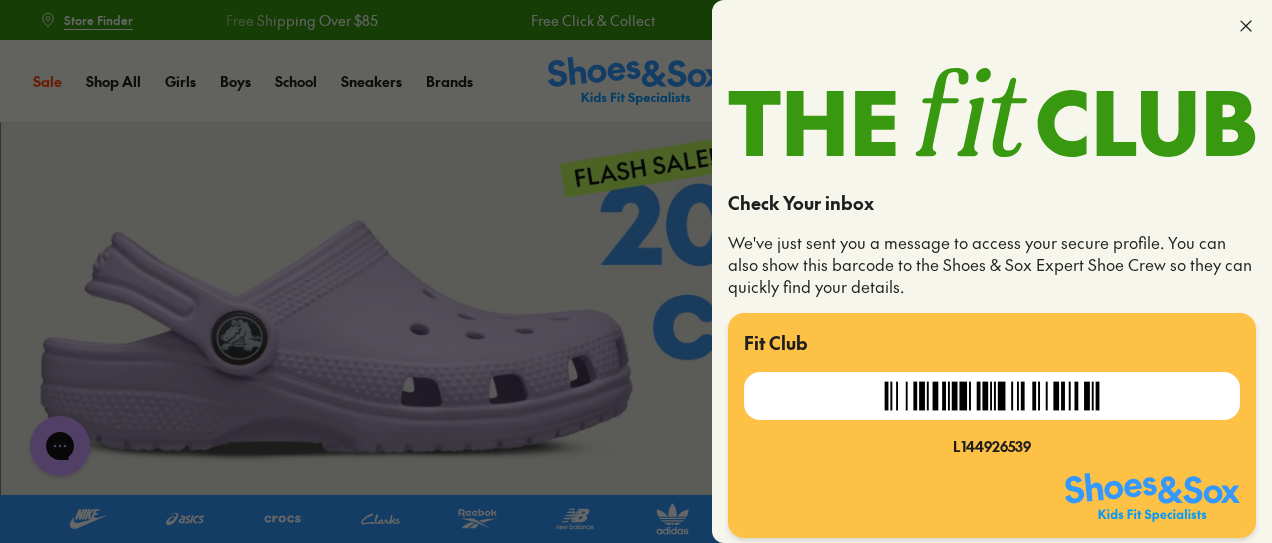 scroll, scrollTop: 8, scrollLeft: 0, axis: vertical 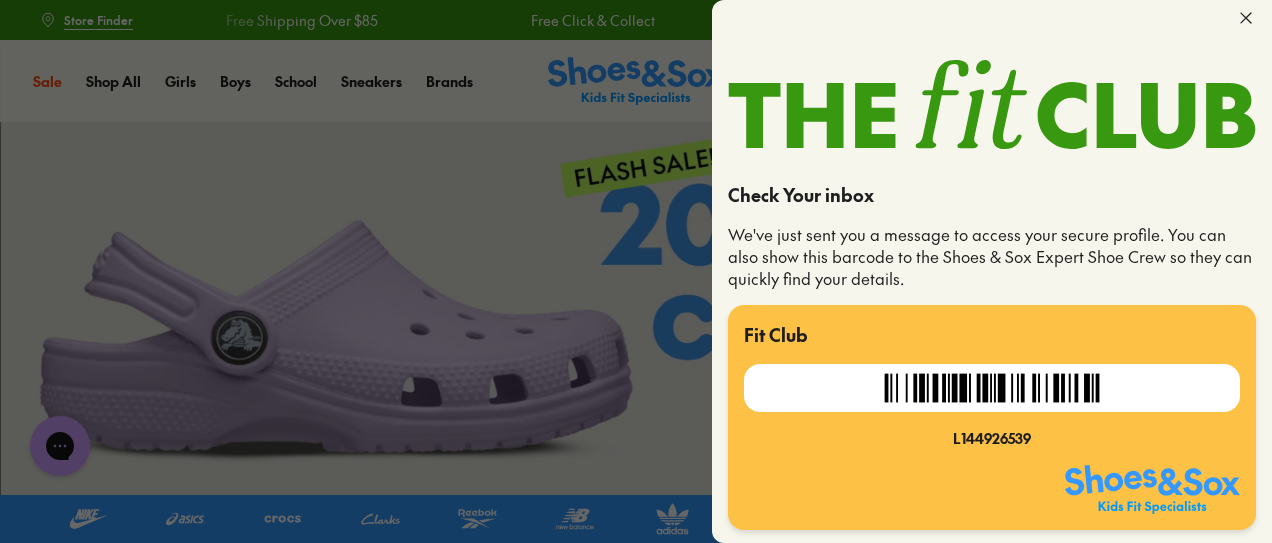 click 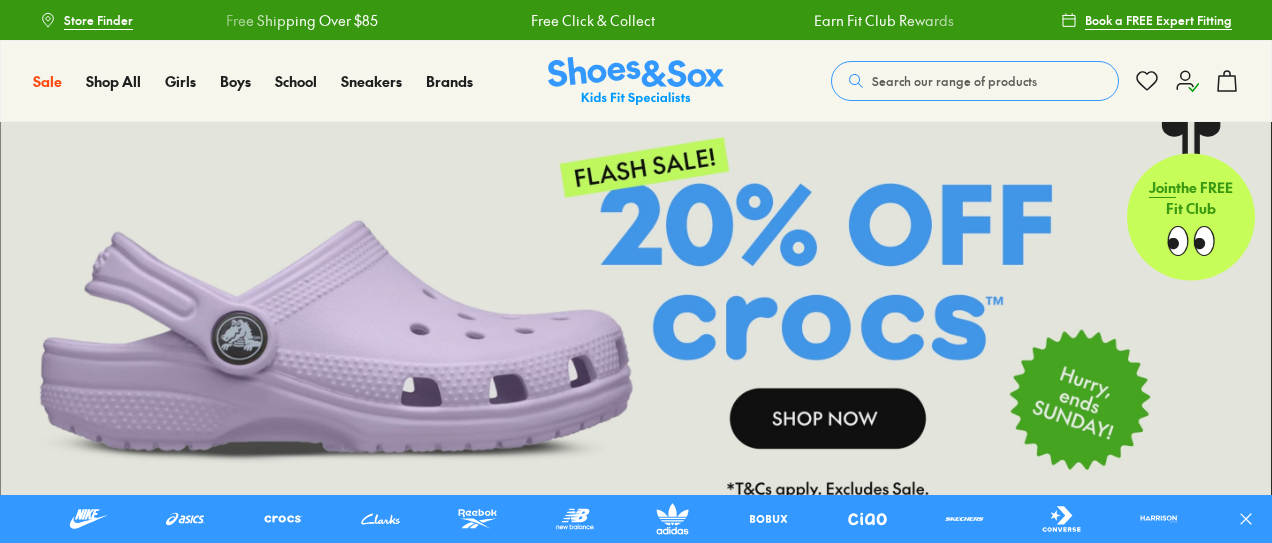 scroll, scrollTop: 0, scrollLeft: 0, axis: both 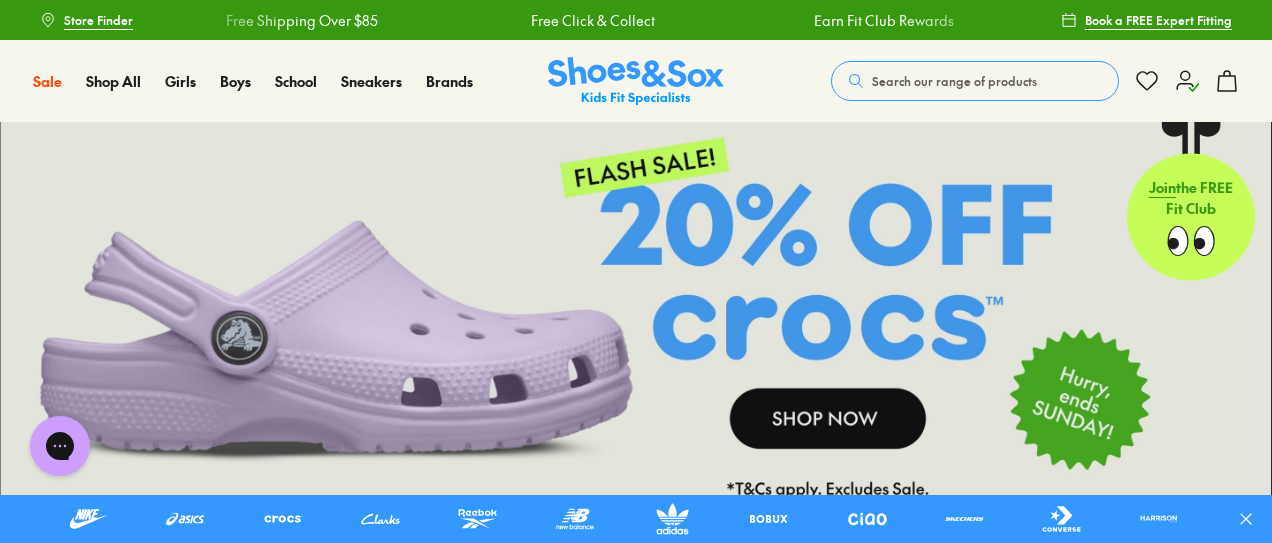 click on "Search our range of products" at bounding box center (975, 81) 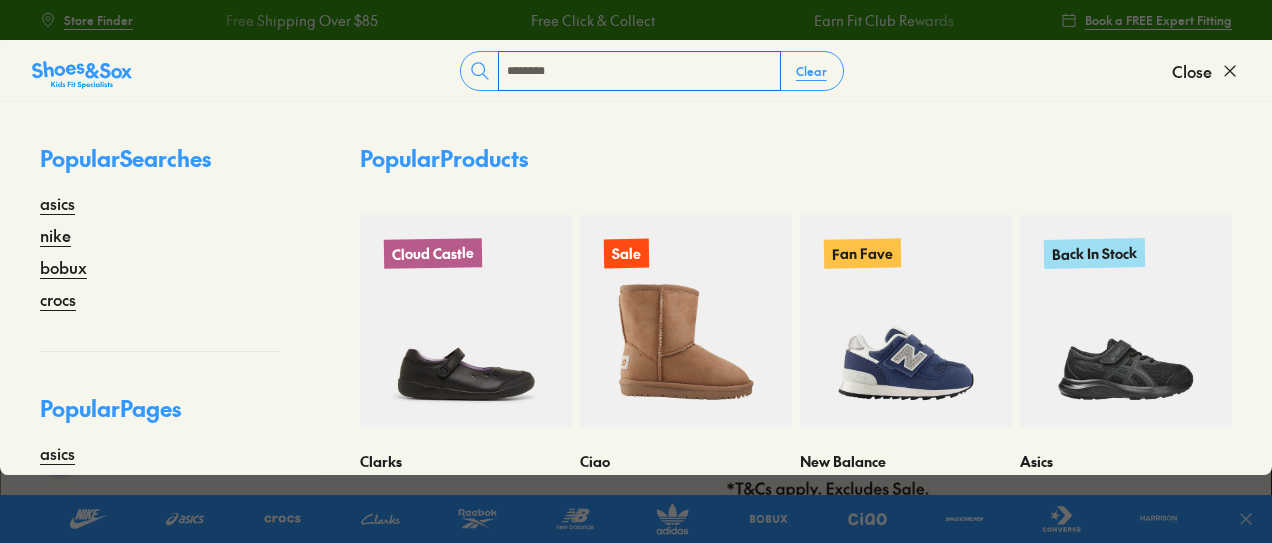 type on "********" 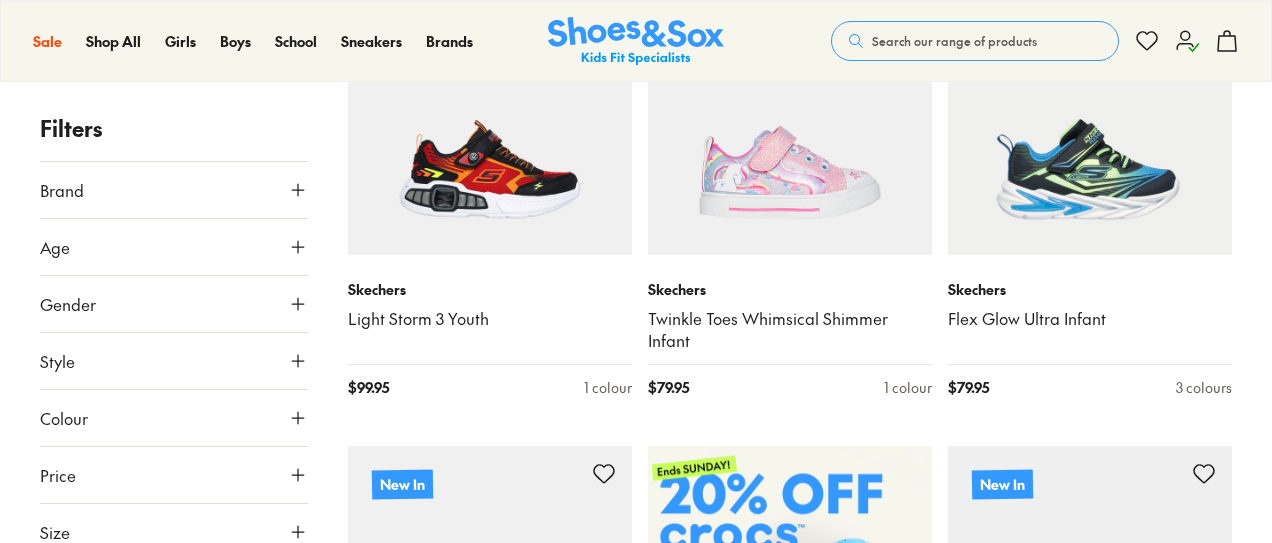 scroll, scrollTop: 131, scrollLeft: 0, axis: vertical 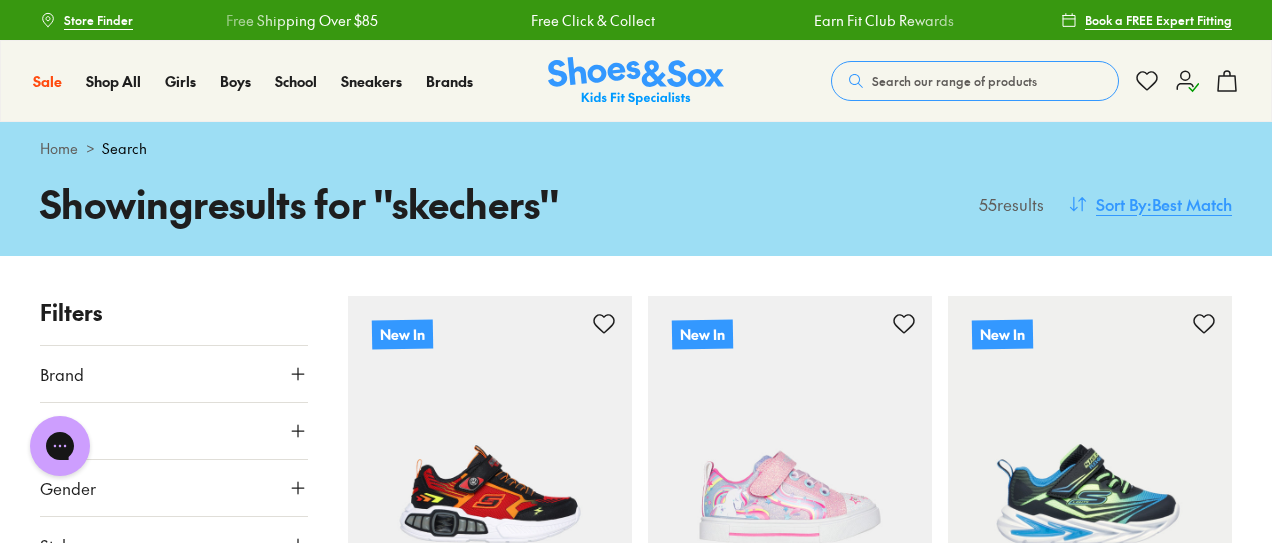 click on ":  Best Match" at bounding box center (1189, 204) 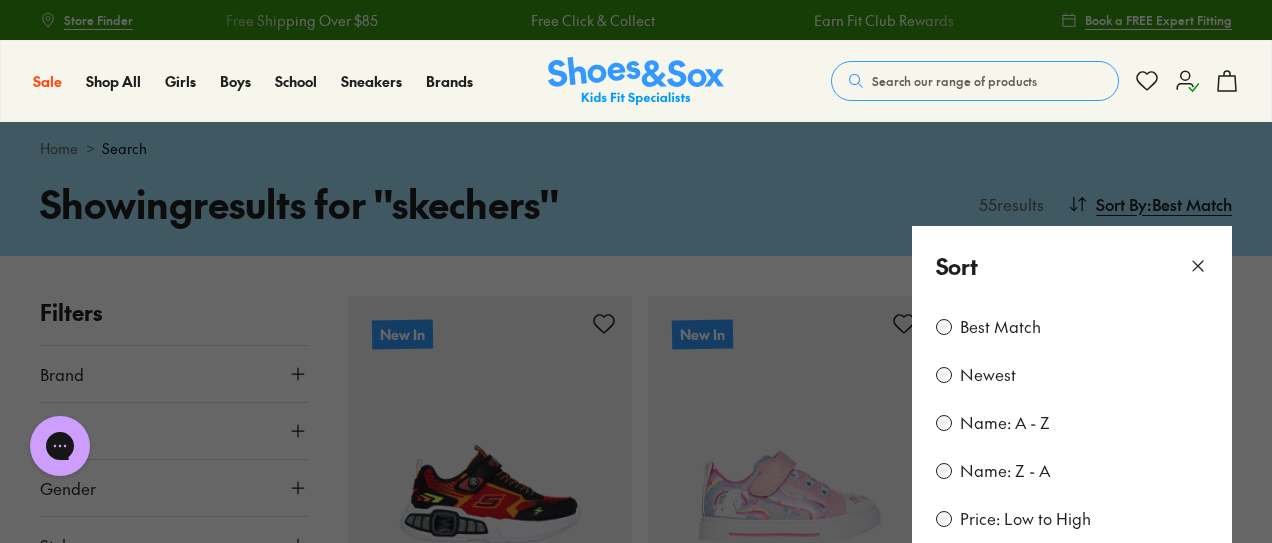 click on "Price: Low to High" at bounding box center (1025, 519) 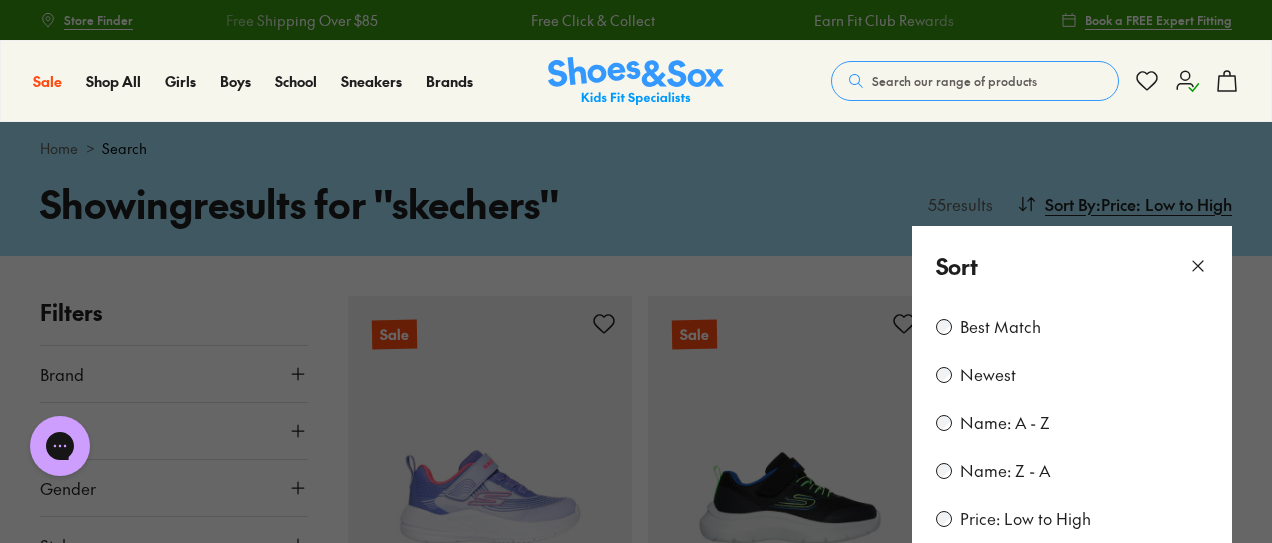 click at bounding box center (636, 271) 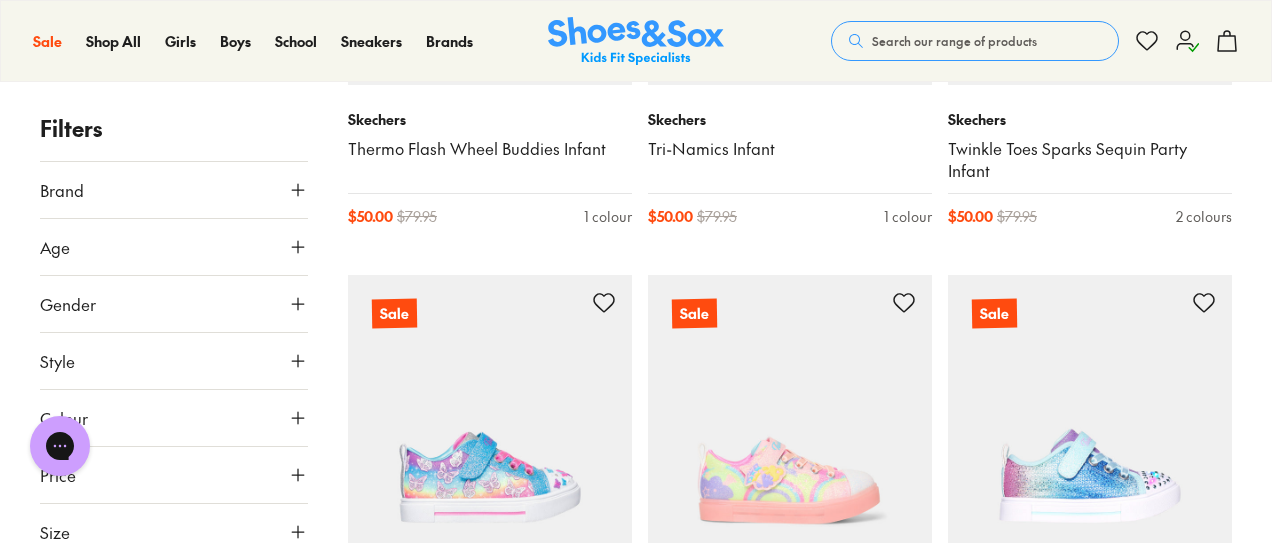 scroll, scrollTop: 2335, scrollLeft: 0, axis: vertical 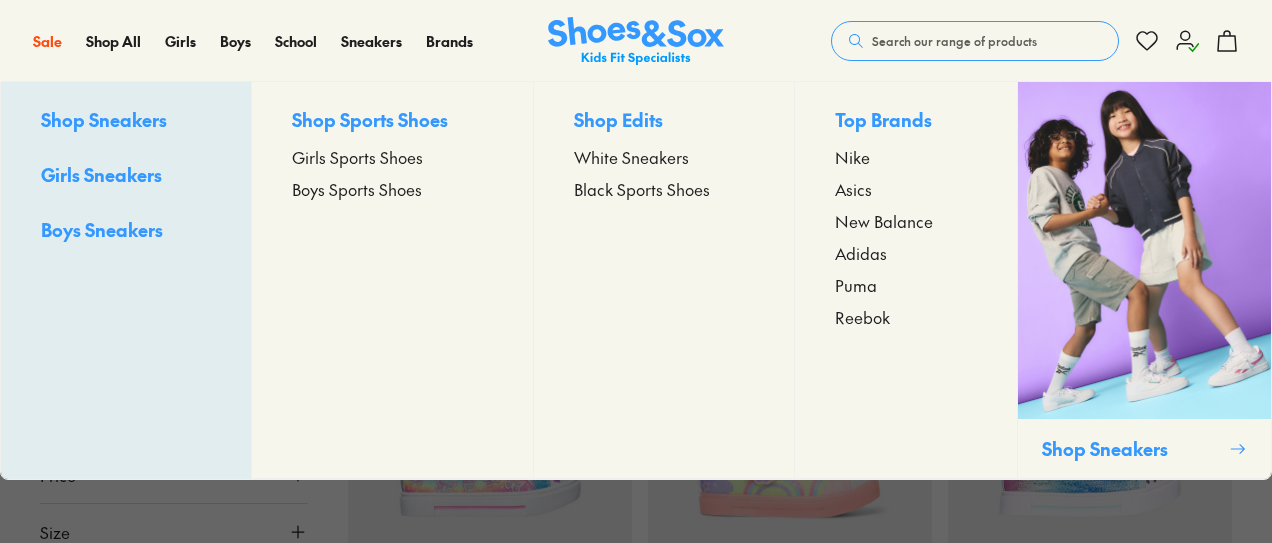 type 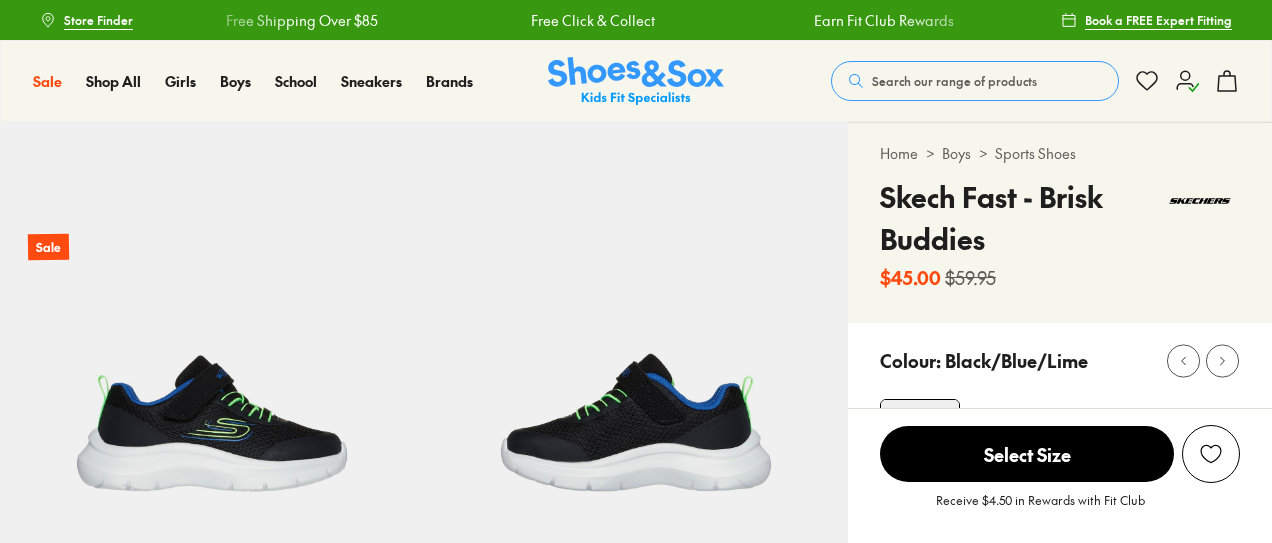 scroll, scrollTop: 0, scrollLeft: 0, axis: both 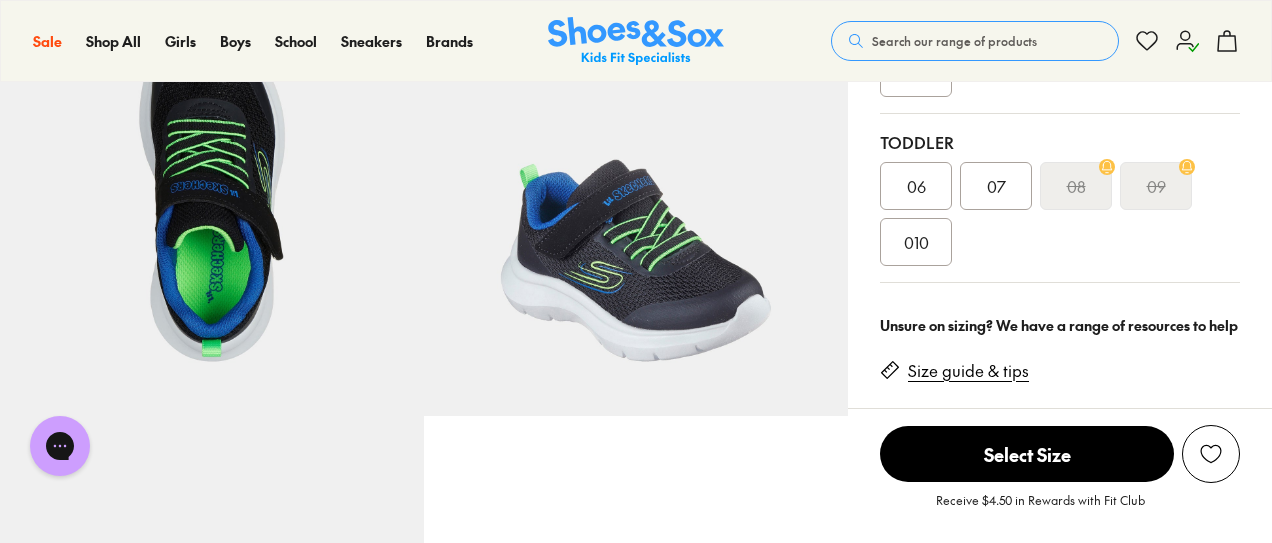 click on "07" at bounding box center [996, 186] 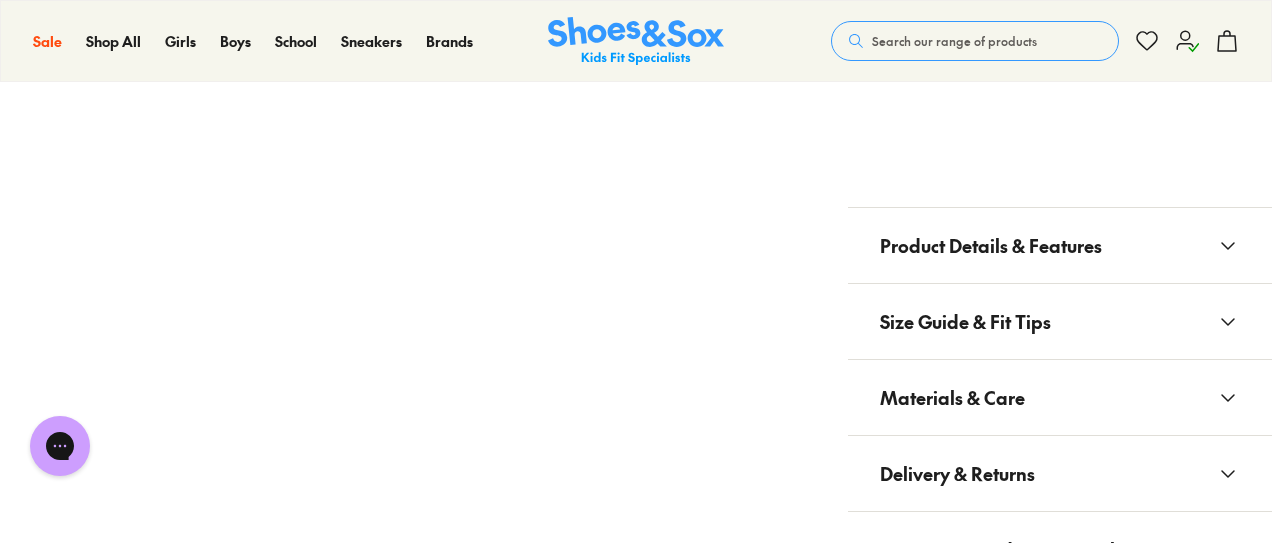 scroll, scrollTop: 1511, scrollLeft: 0, axis: vertical 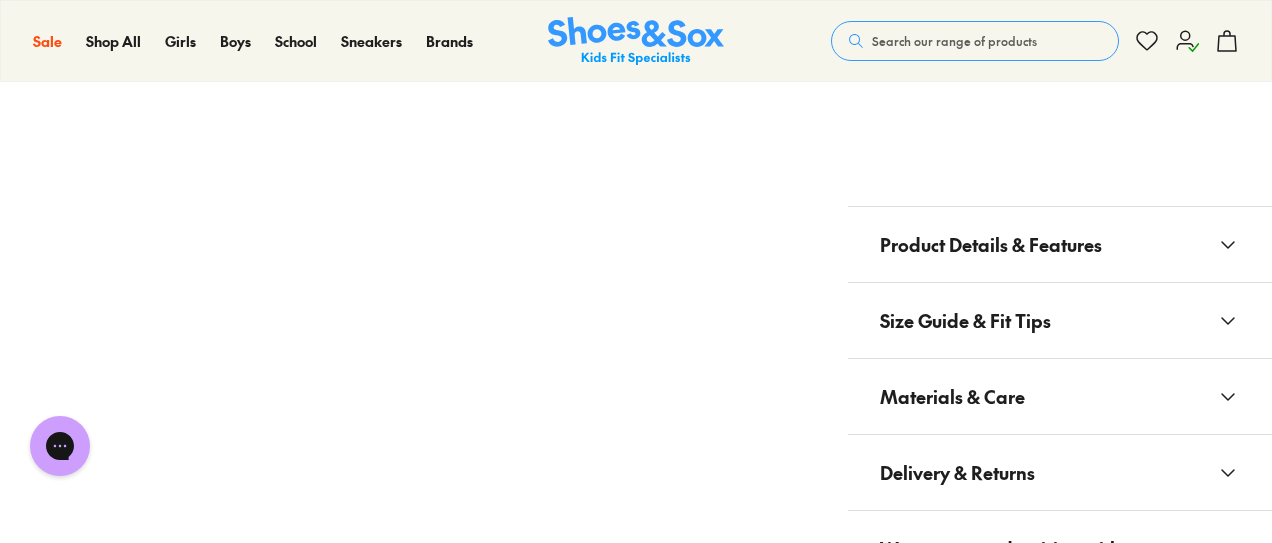 click on "Delivery & Returns" at bounding box center [957, 472] 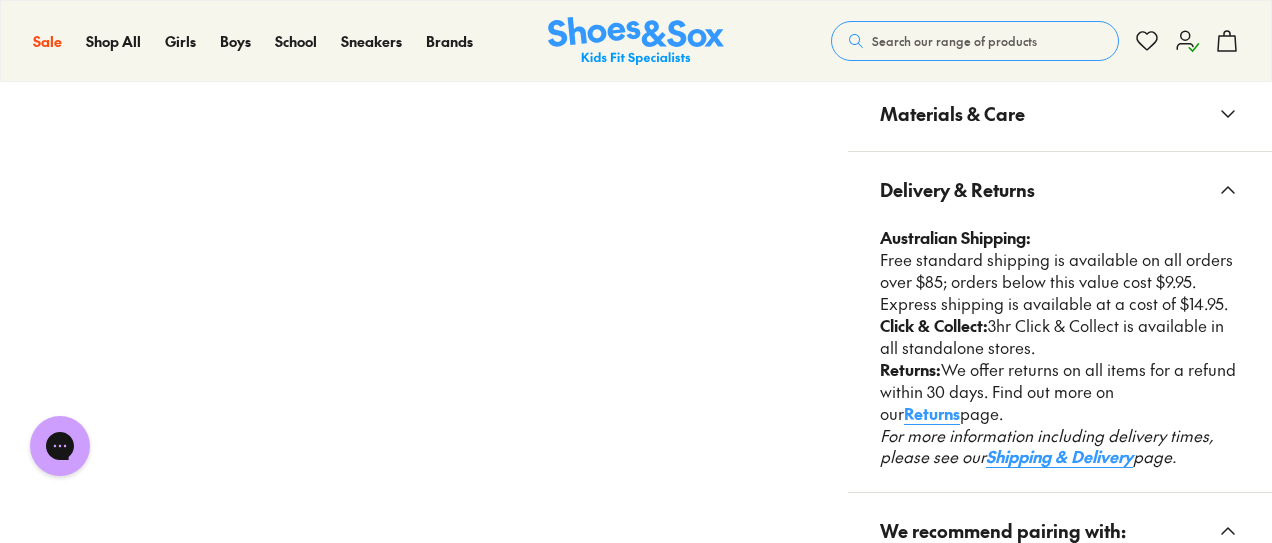 scroll, scrollTop: 1793, scrollLeft: 0, axis: vertical 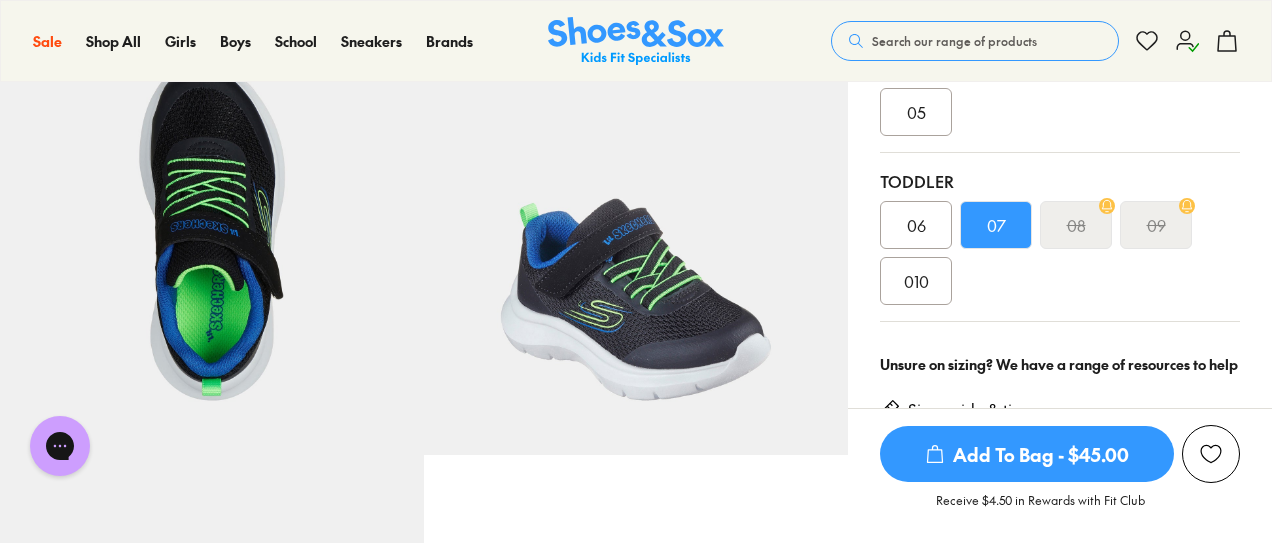 click on "Add To Bag - $45.00" at bounding box center [1027, 454] 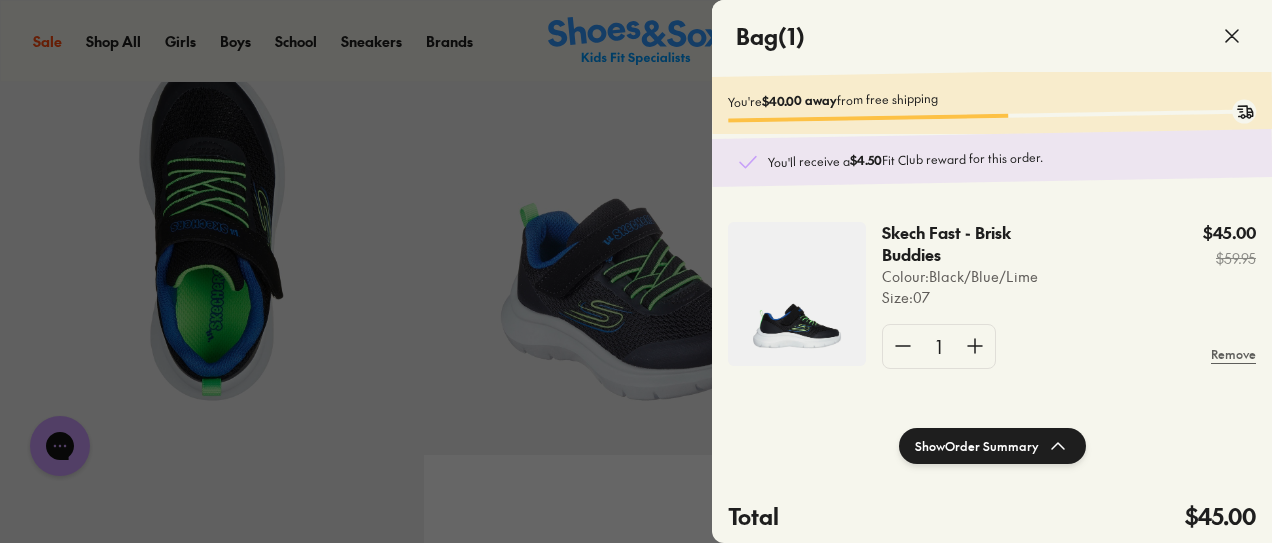 click 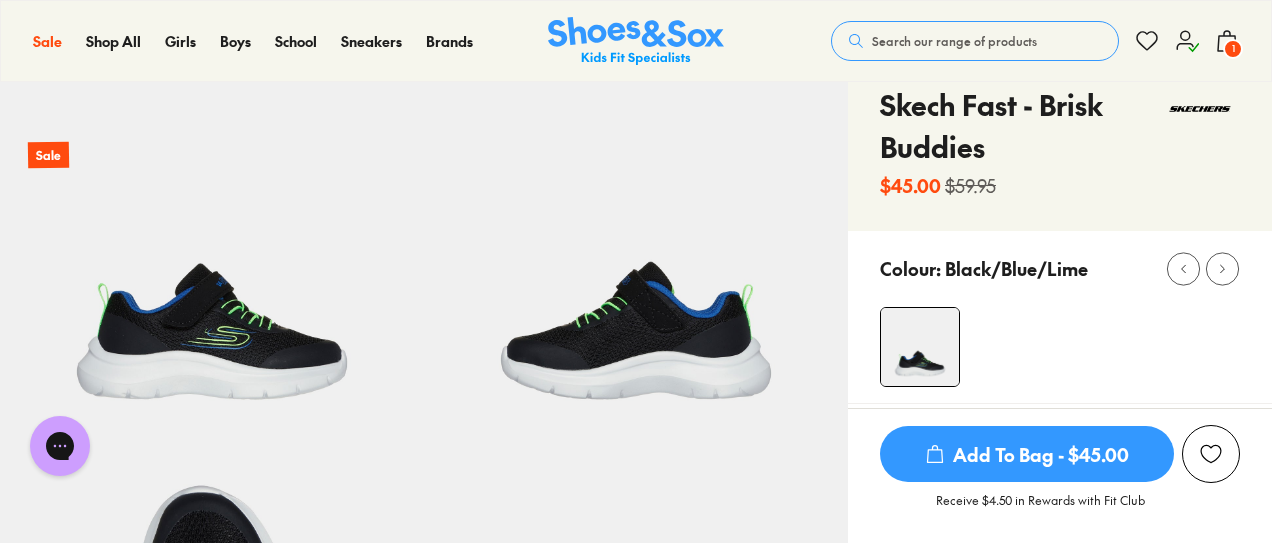 scroll, scrollTop: 0, scrollLeft: 0, axis: both 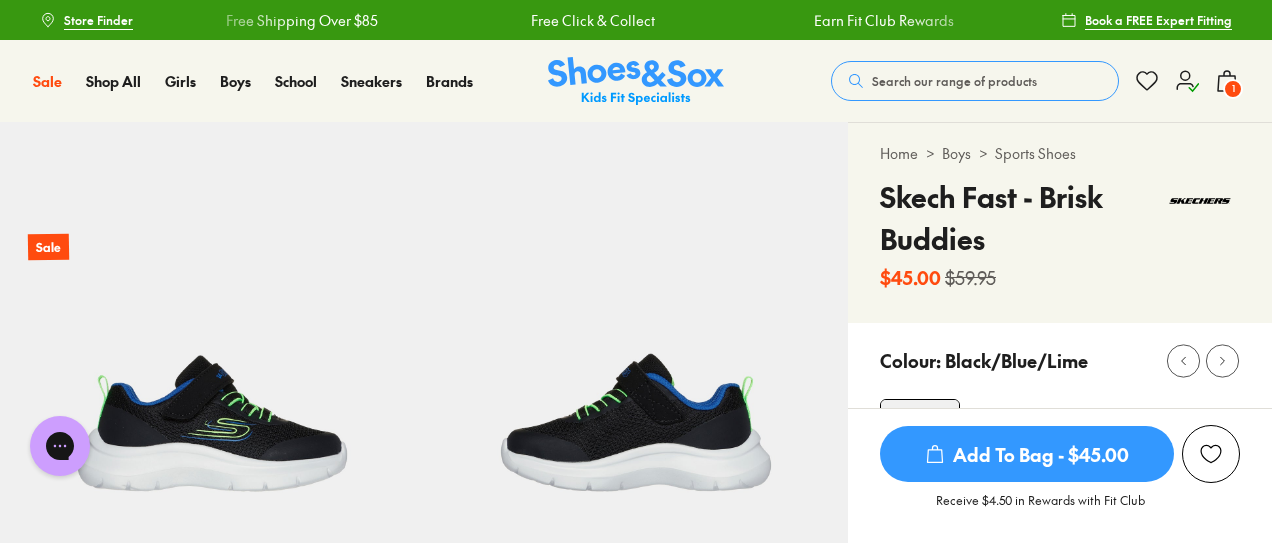 click on "Search our range of products" at bounding box center (954, 81) 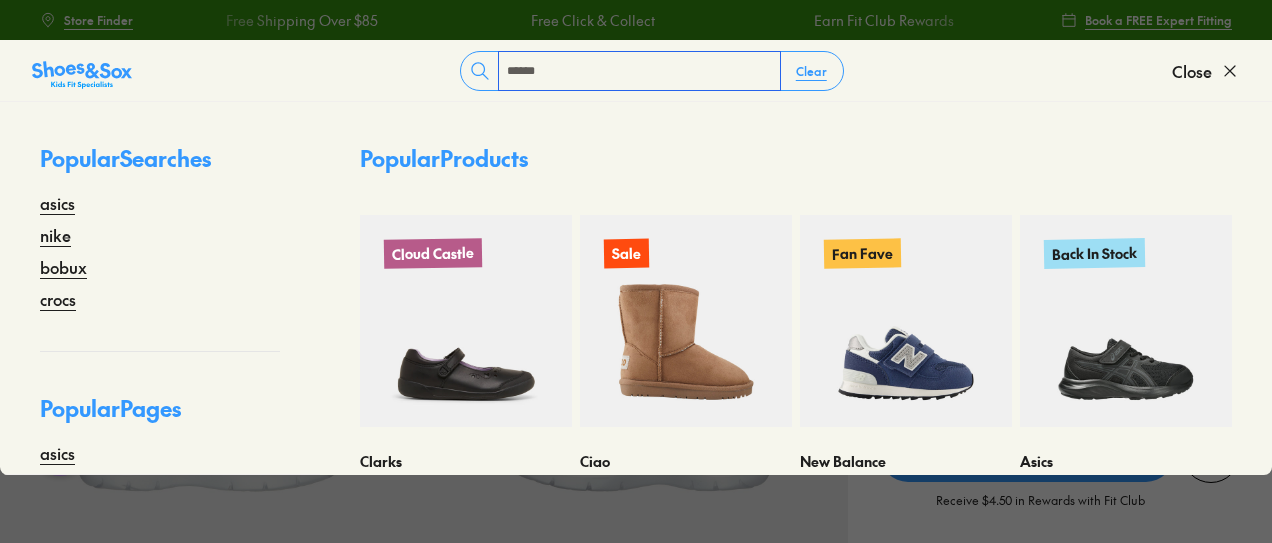 type on "******" 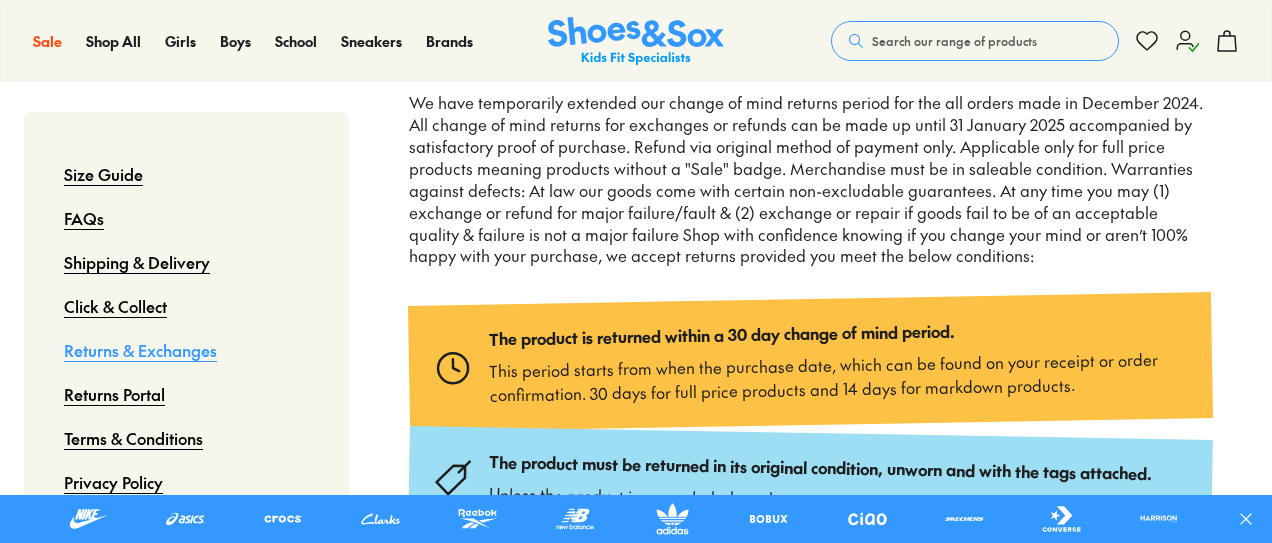 scroll, scrollTop: 300, scrollLeft: 0, axis: vertical 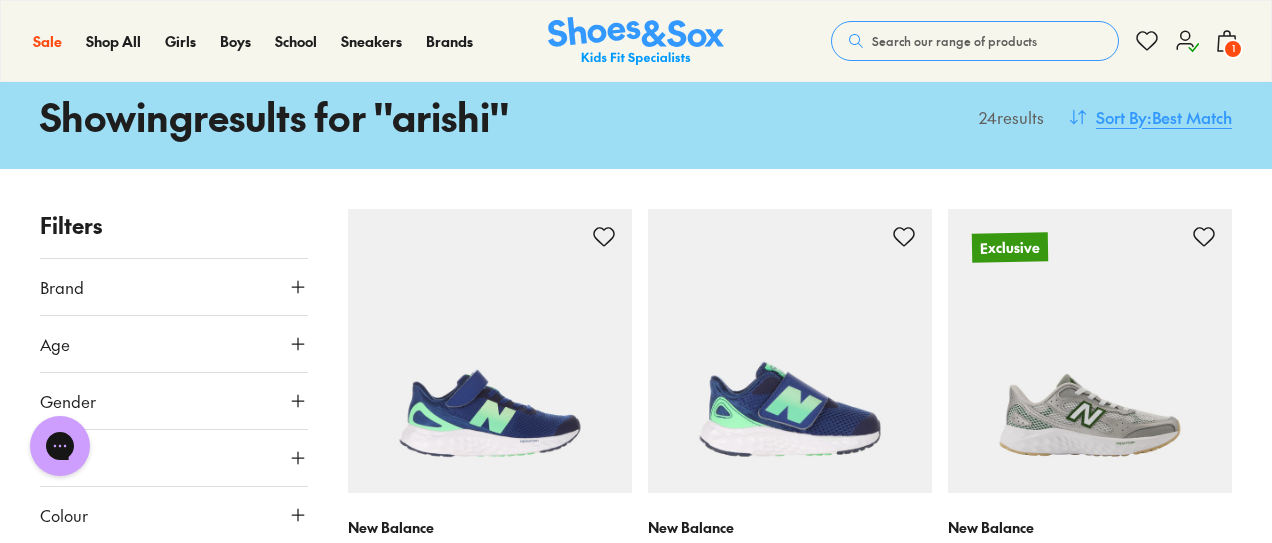 click on "Sort By :  Best Match" at bounding box center (1150, 117) 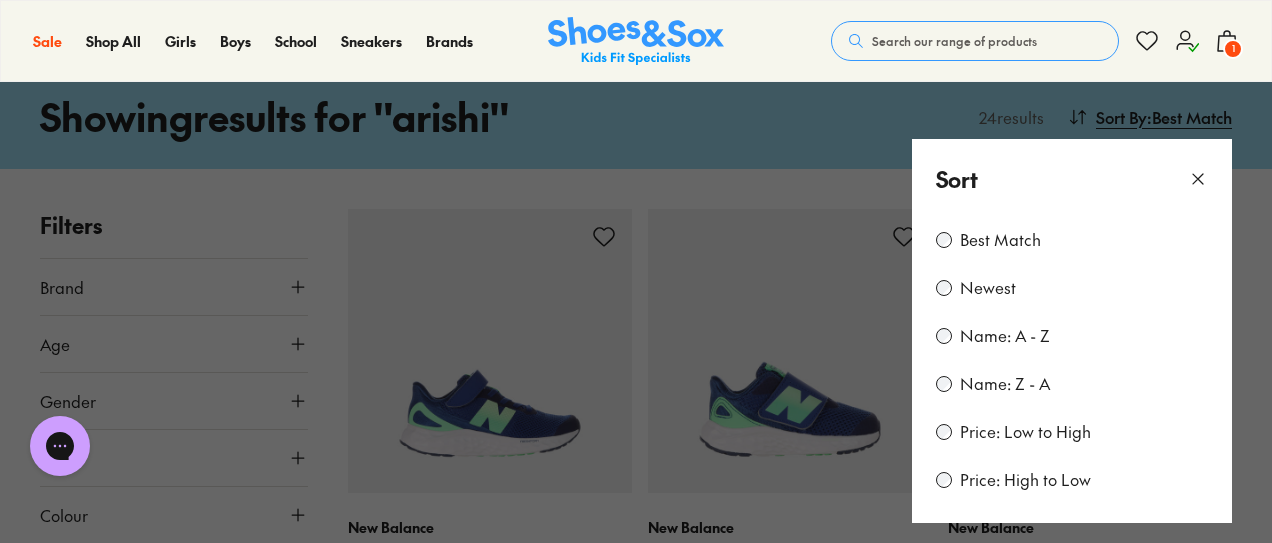 click on "Price: Low to High" at bounding box center [1025, 432] 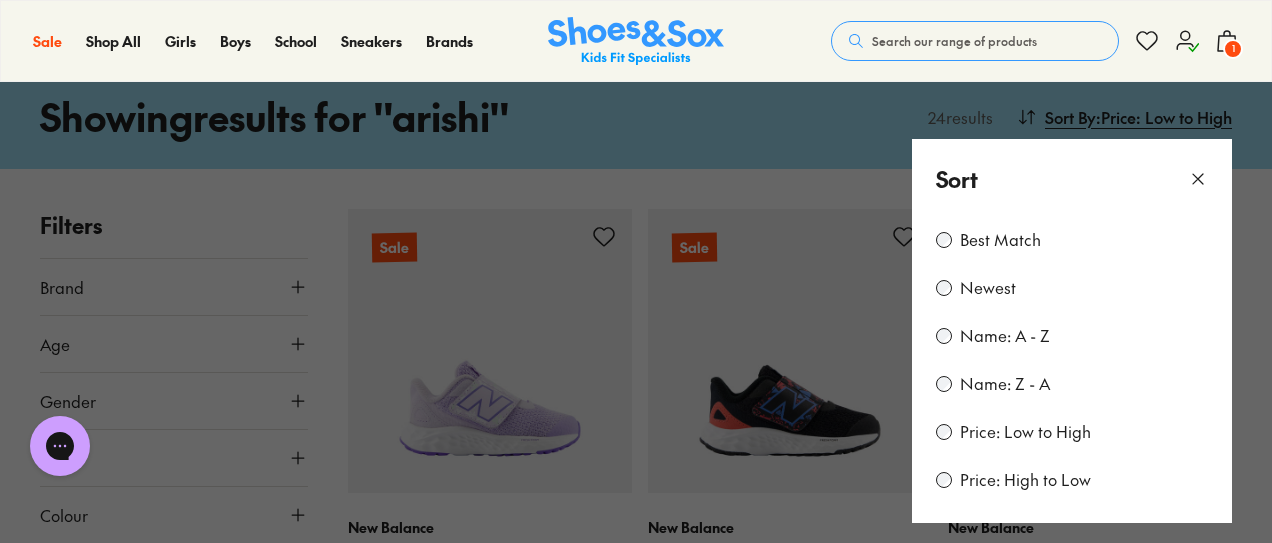 click 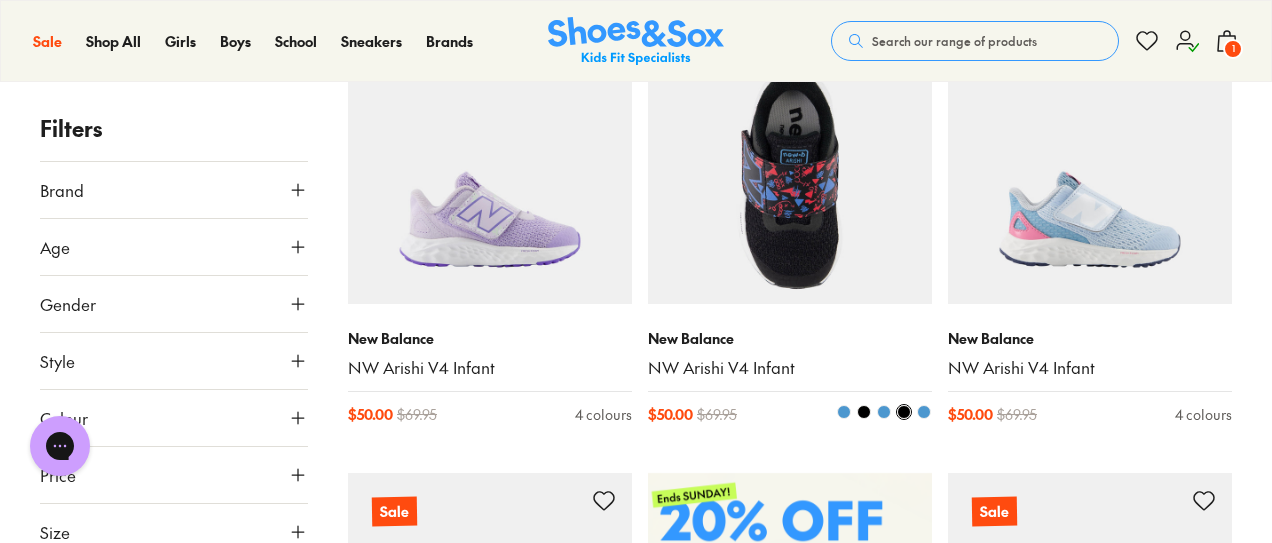 scroll, scrollTop: 277, scrollLeft: 0, axis: vertical 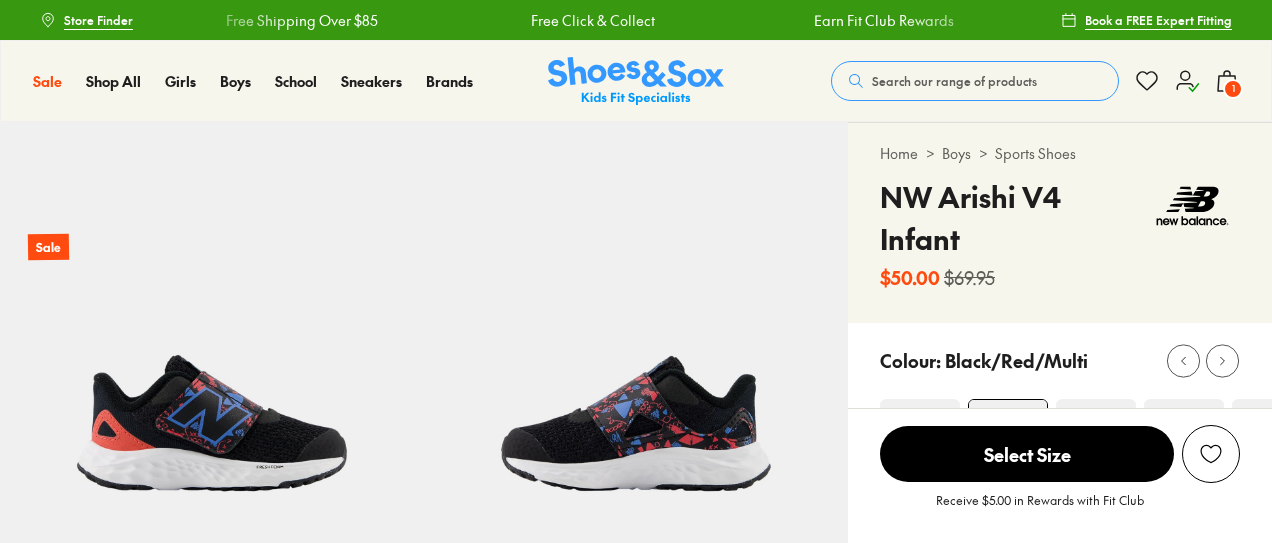 select on "*" 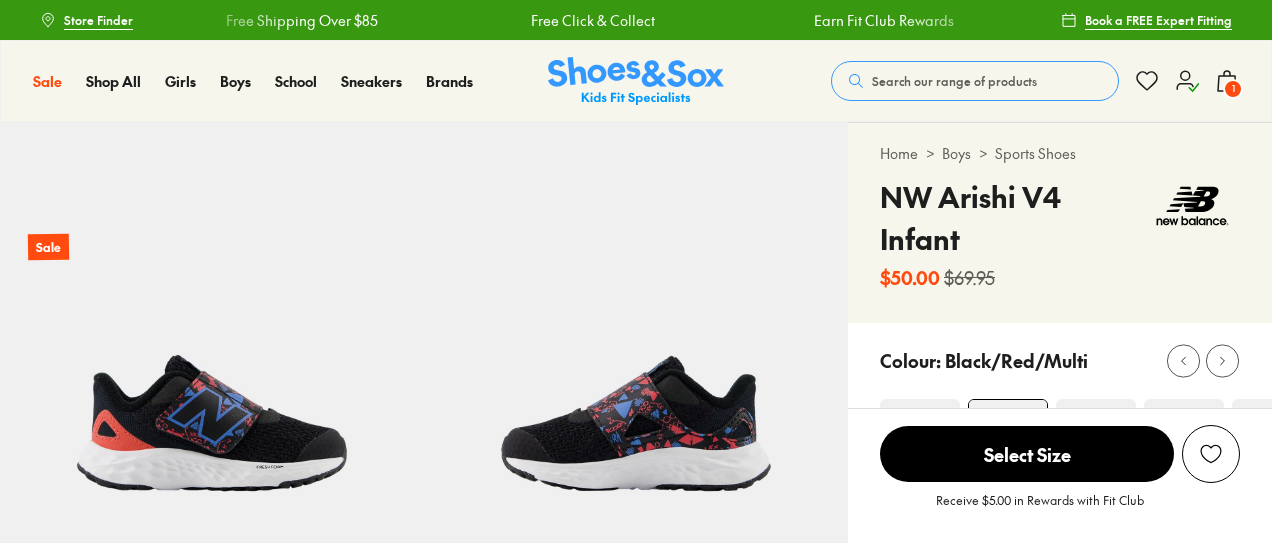 scroll, scrollTop: 0, scrollLeft: 0, axis: both 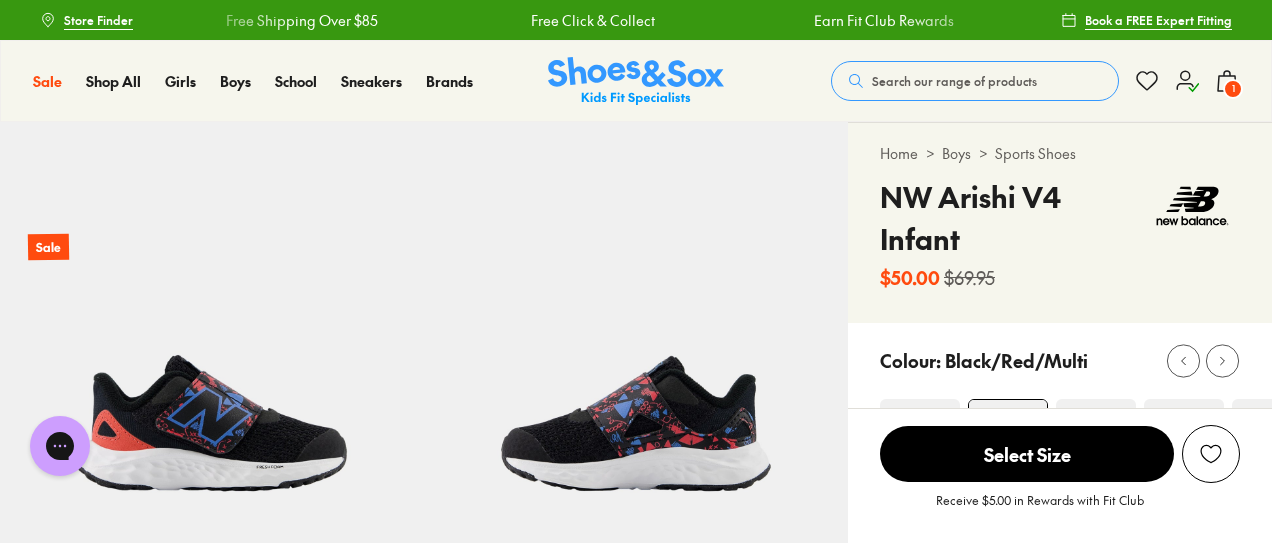 click 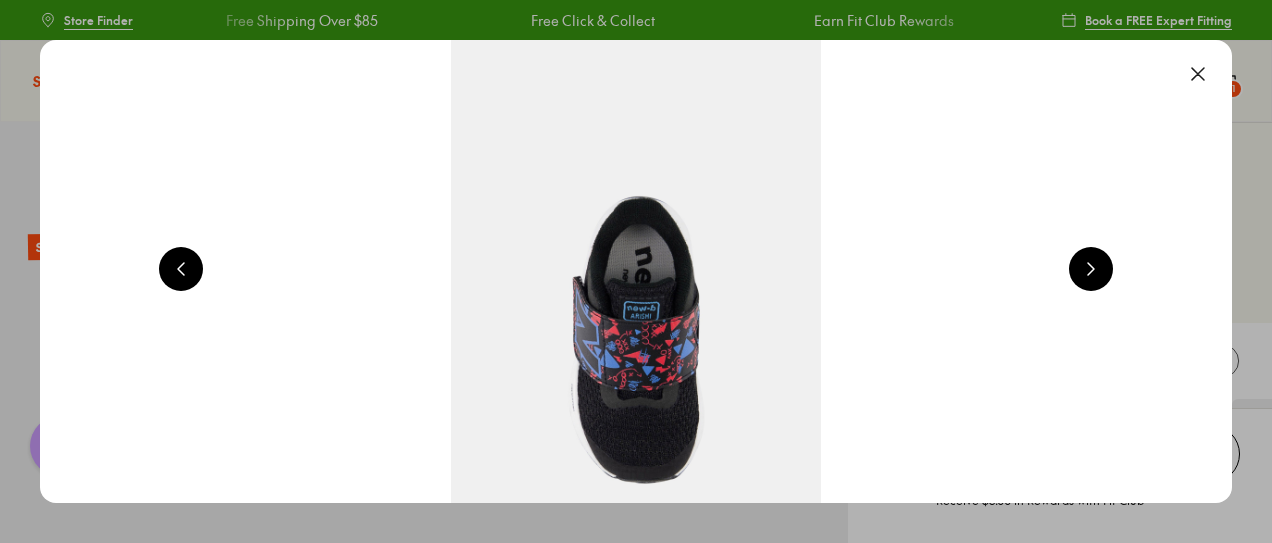 scroll, scrollTop: 0, scrollLeft: 2400, axis: horizontal 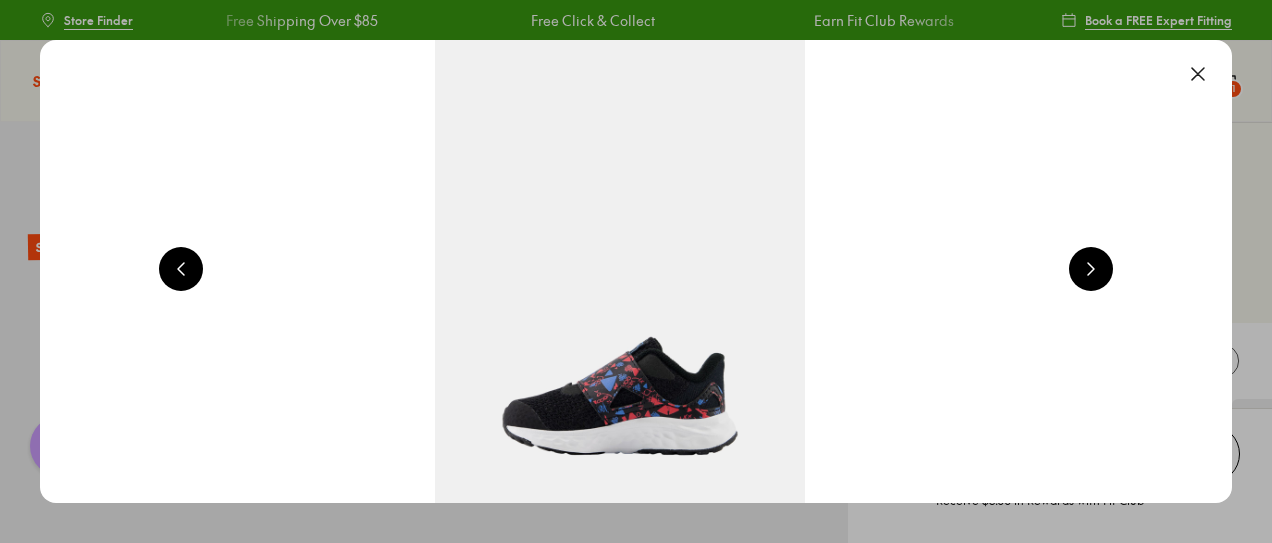 click at bounding box center (620, 271) 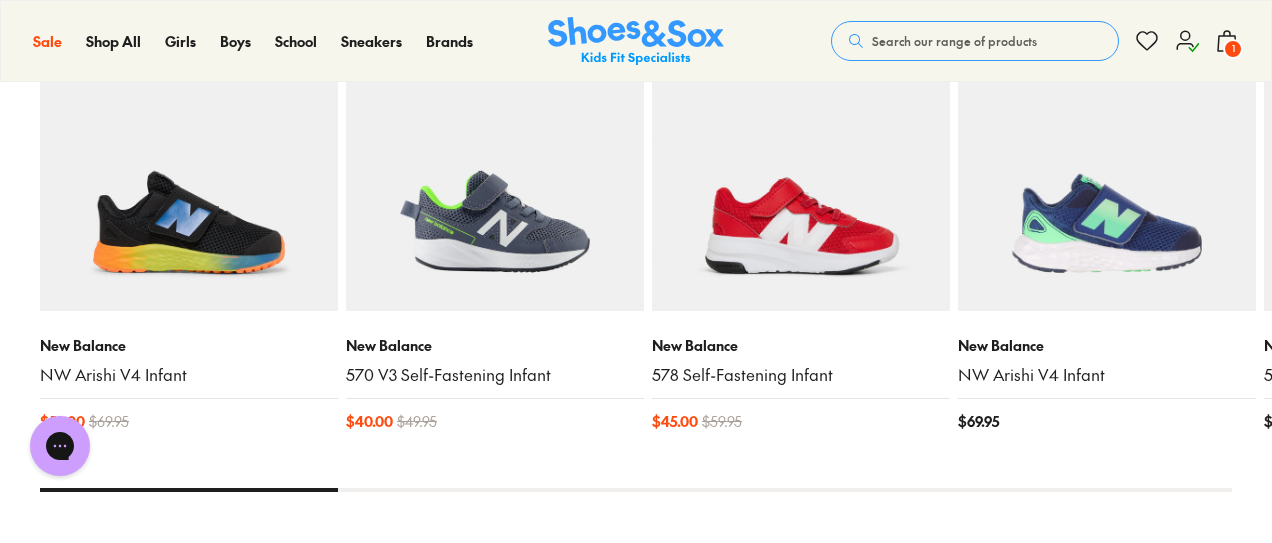 scroll, scrollTop: 2037, scrollLeft: 0, axis: vertical 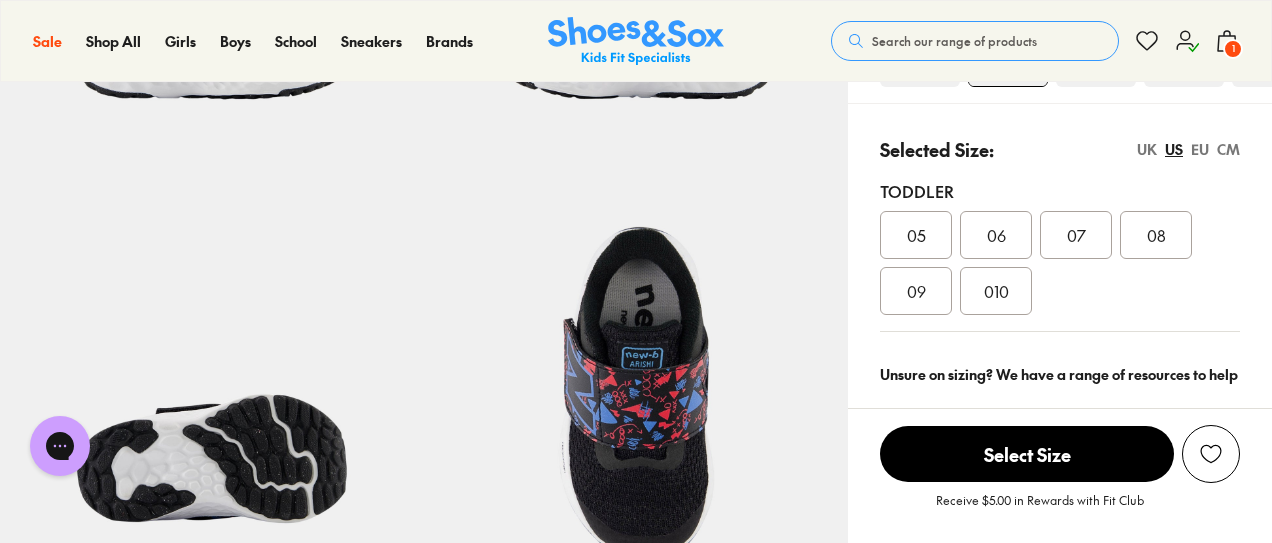 click on "08" at bounding box center [1156, 235] 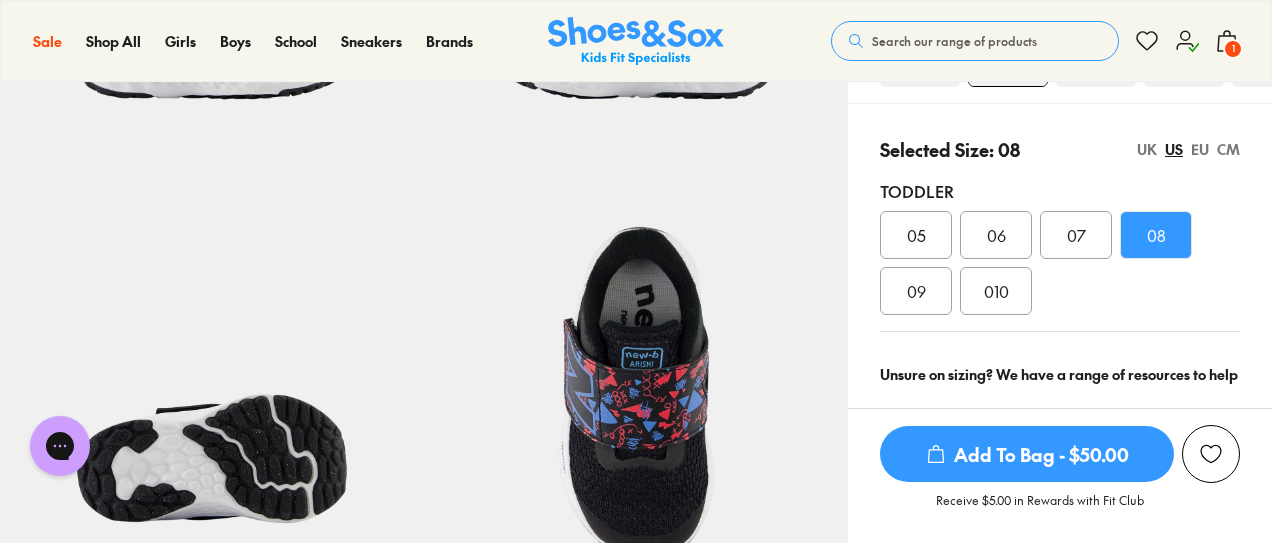 click on "Add To Bag - $50.00" at bounding box center [1027, 454] 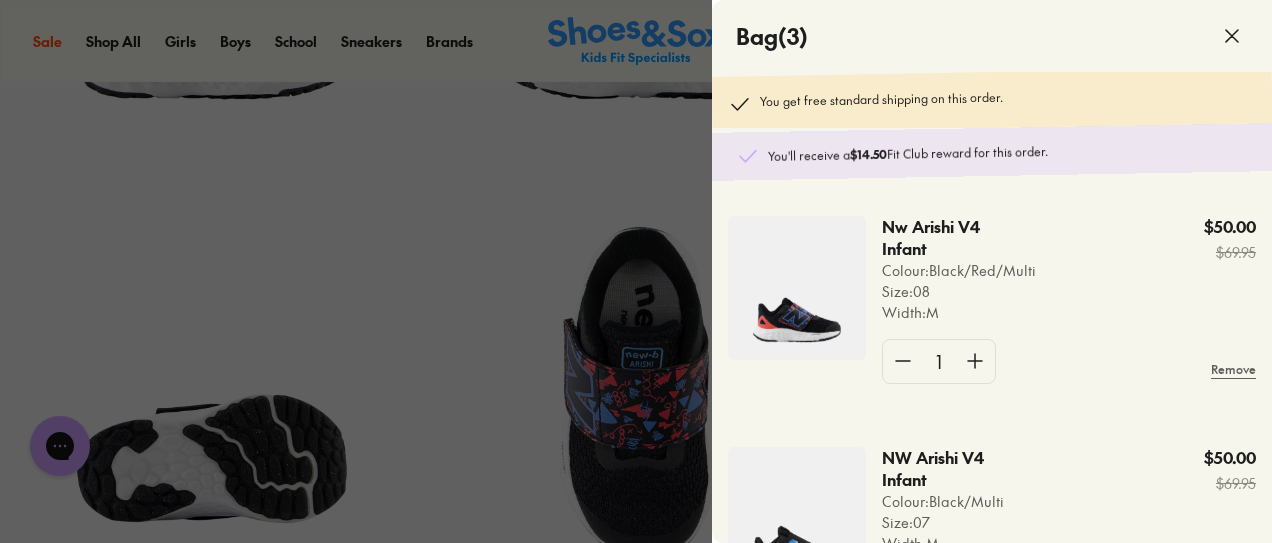 click 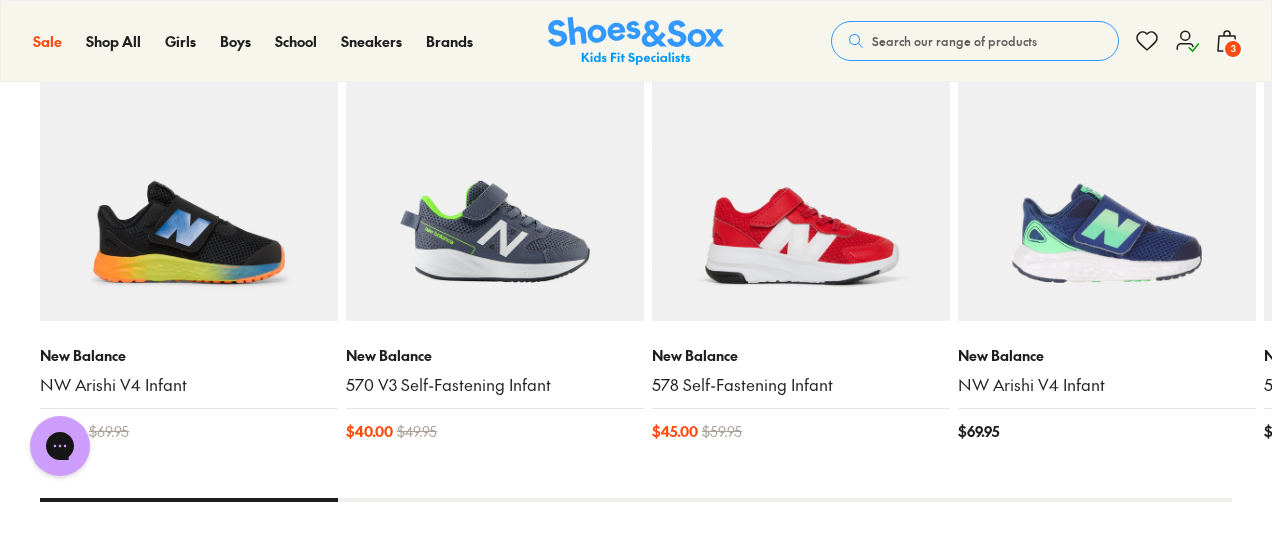 scroll, scrollTop: 2333, scrollLeft: 0, axis: vertical 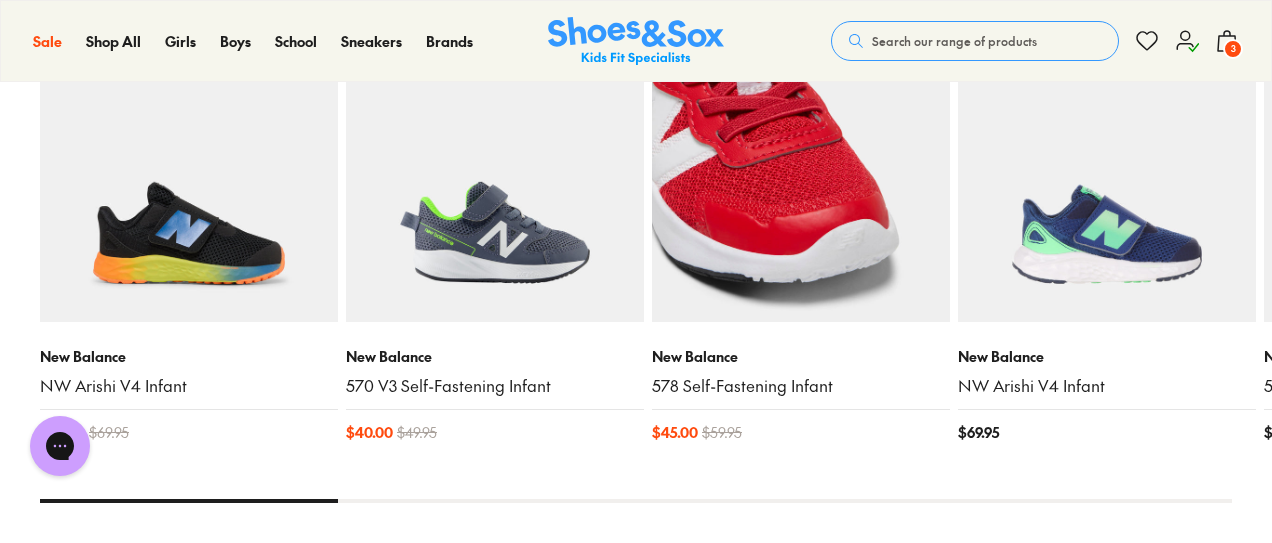 click at bounding box center (801, 173) 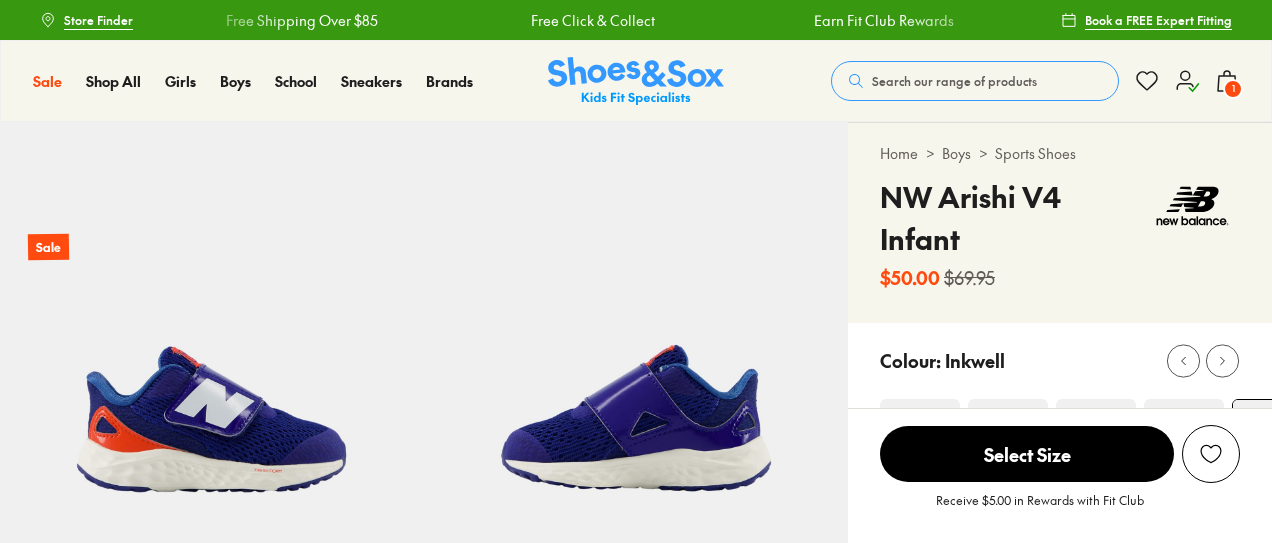 select on "*" 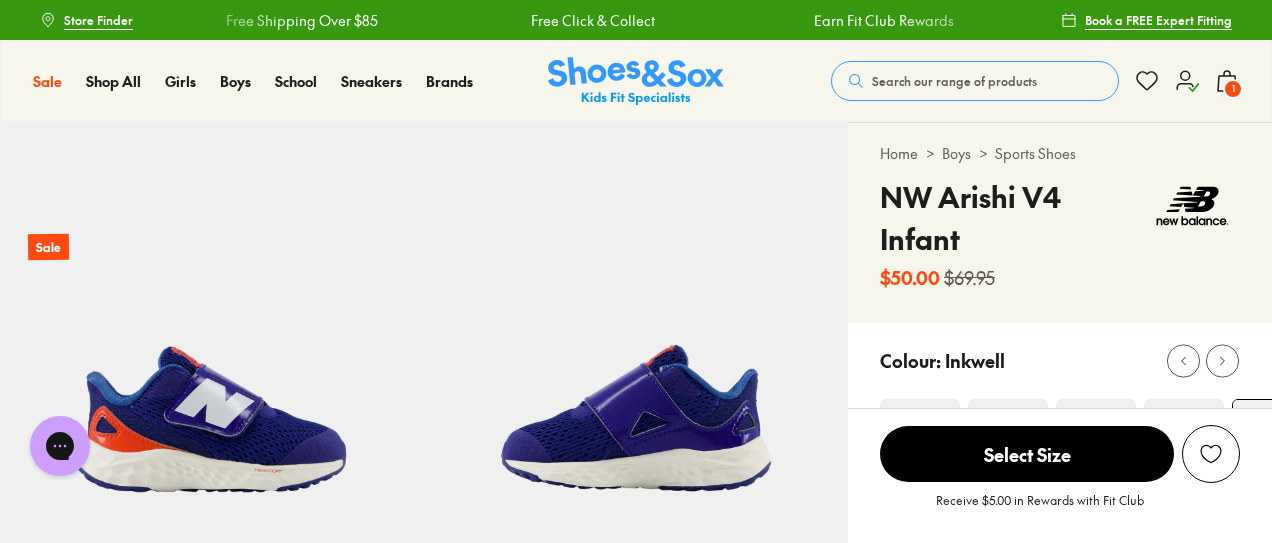 scroll, scrollTop: 0, scrollLeft: 0, axis: both 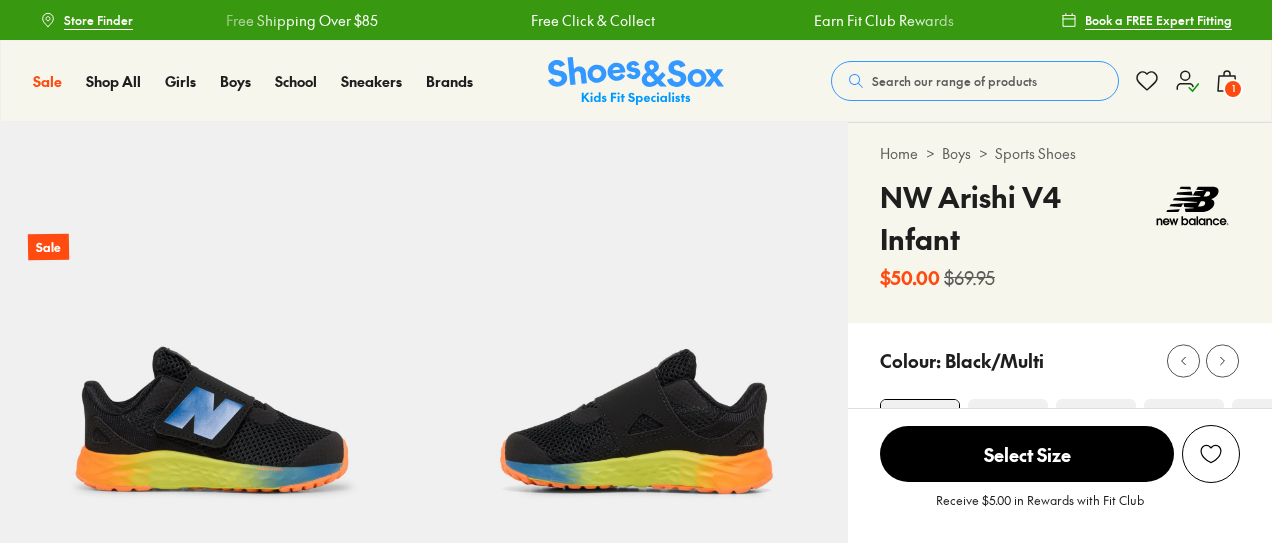 select on "*" 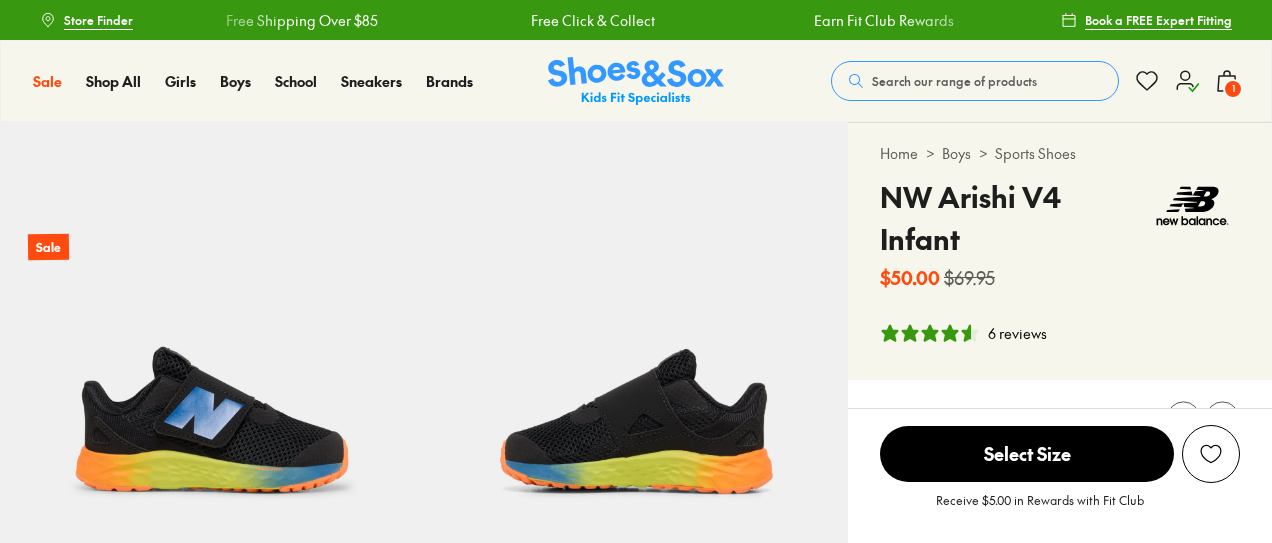 scroll, scrollTop: 0, scrollLeft: 0, axis: both 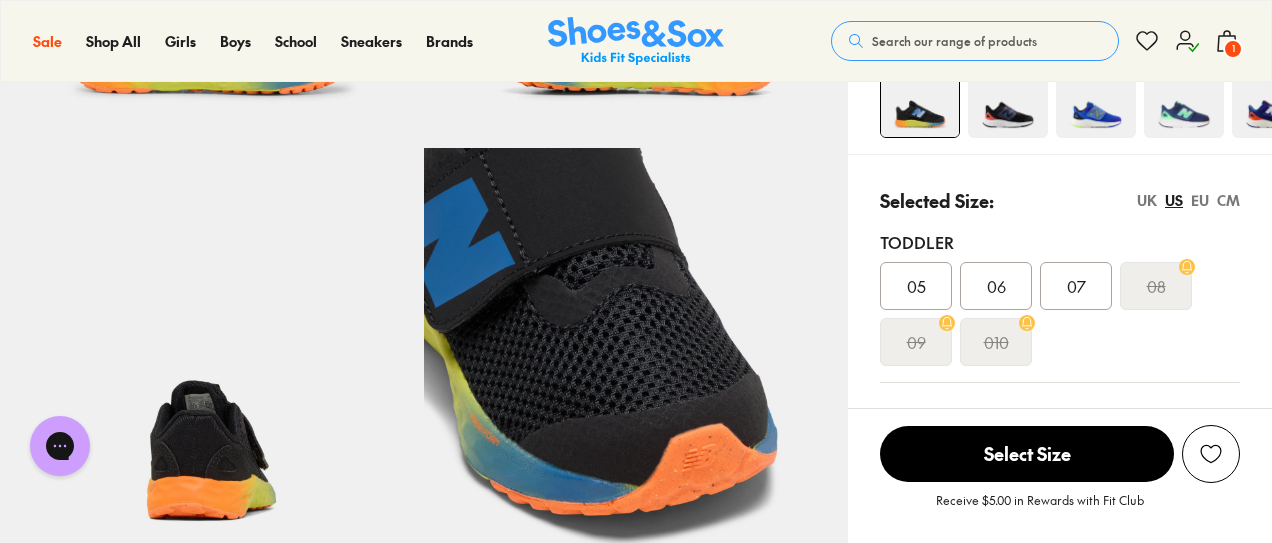 click on "07" at bounding box center (1076, 286) 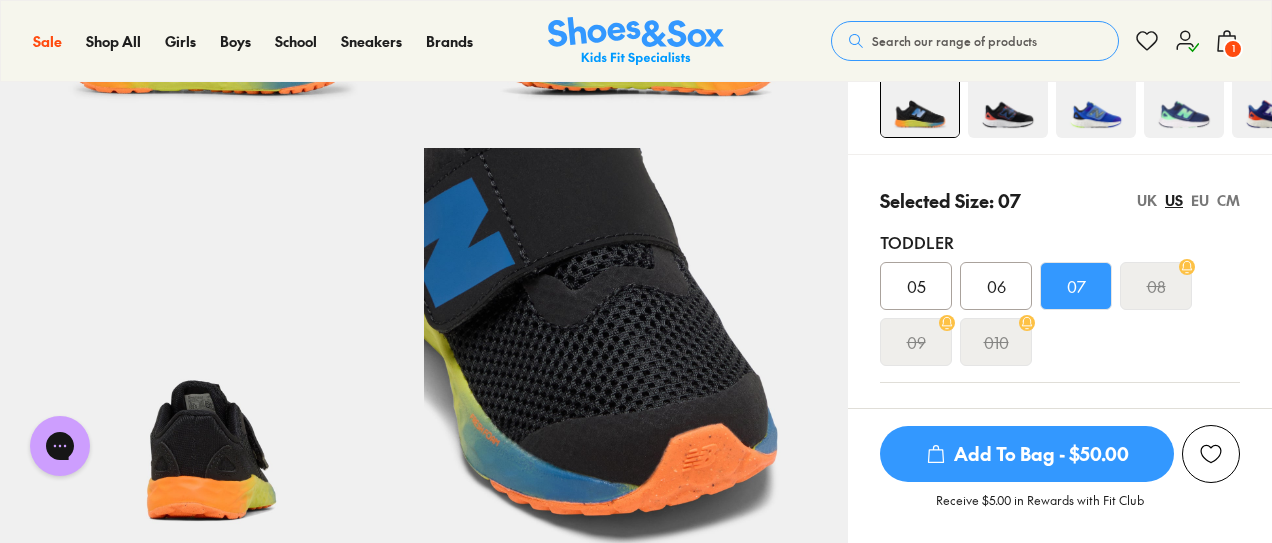 click on "Add To Bag - $50.00" at bounding box center (1027, 454) 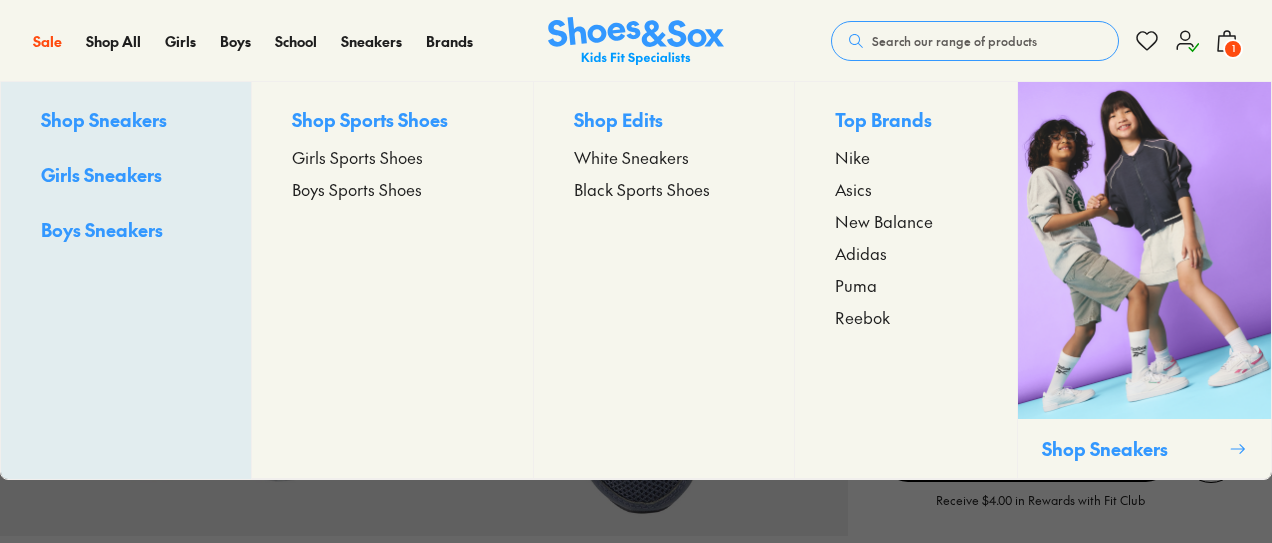 scroll, scrollTop: 664, scrollLeft: 0, axis: vertical 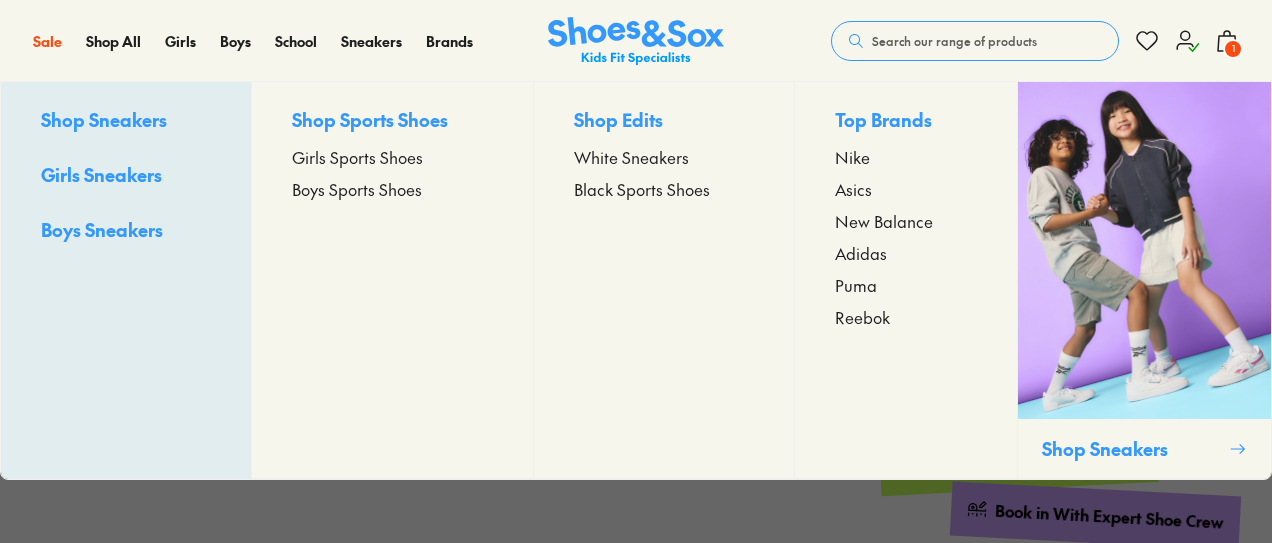 select on "*" 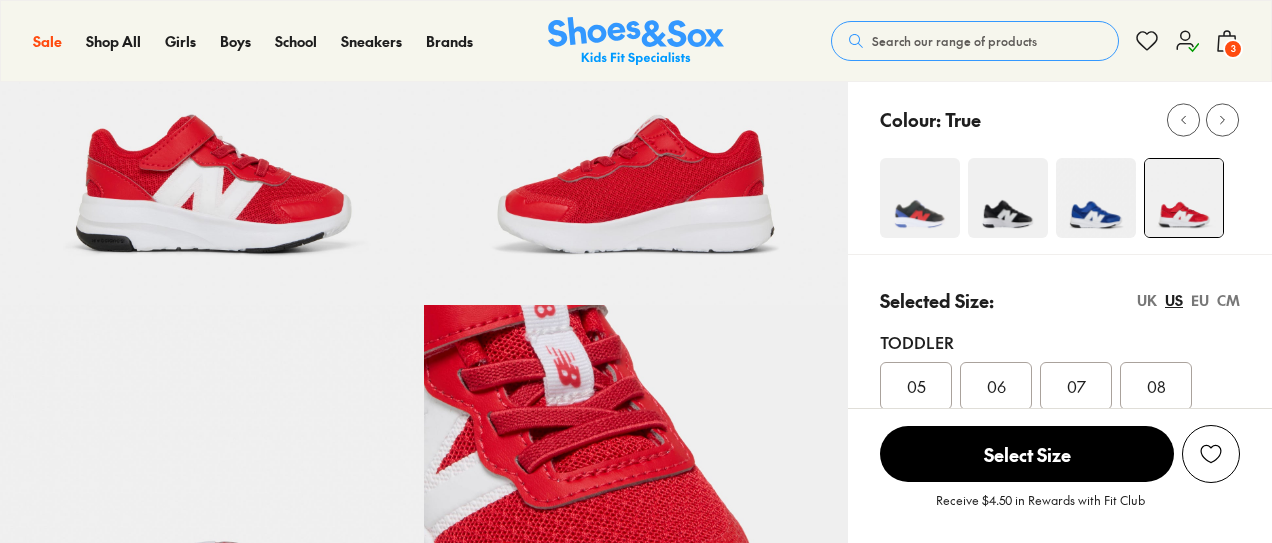 scroll, scrollTop: 315, scrollLeft: 0, axis: vertical 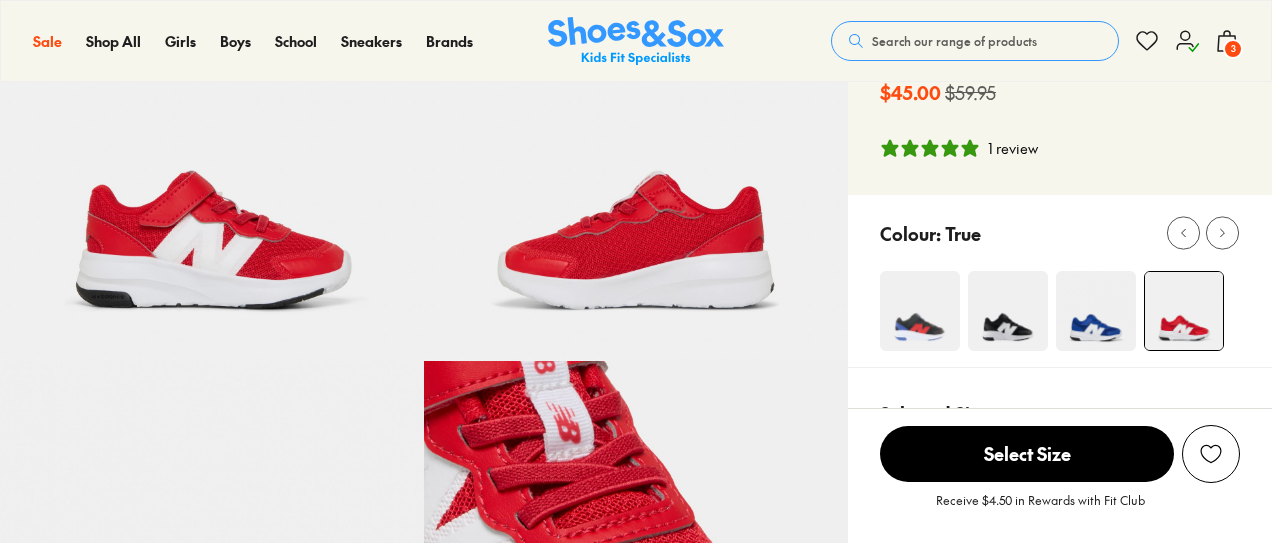 select on "*" 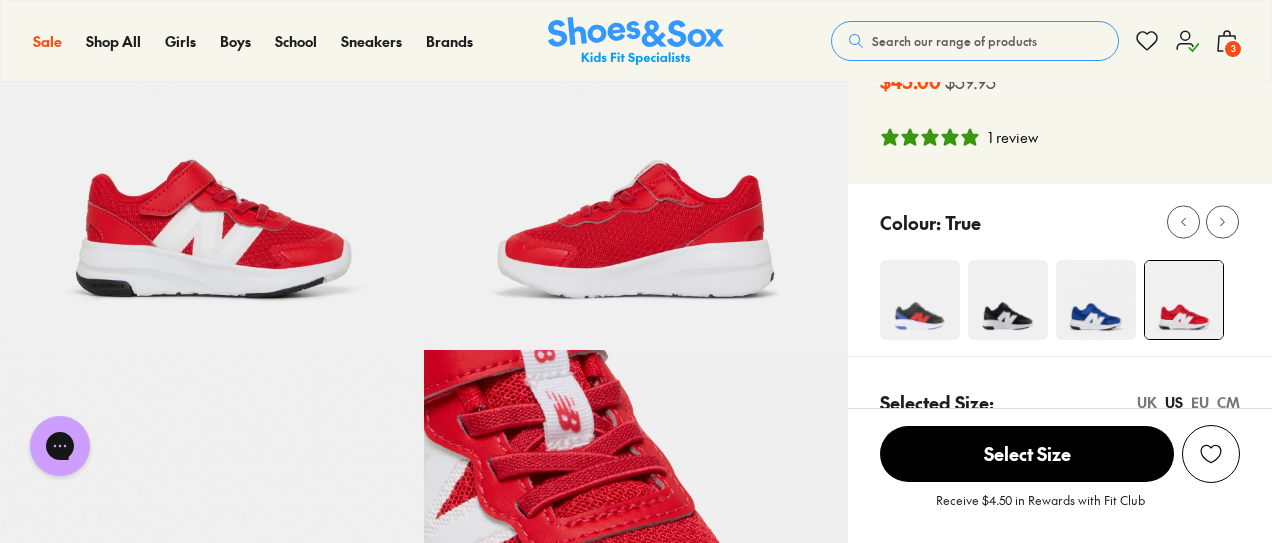scroll, scrollTop: 267, scrollLeft: 0, axis: vertical 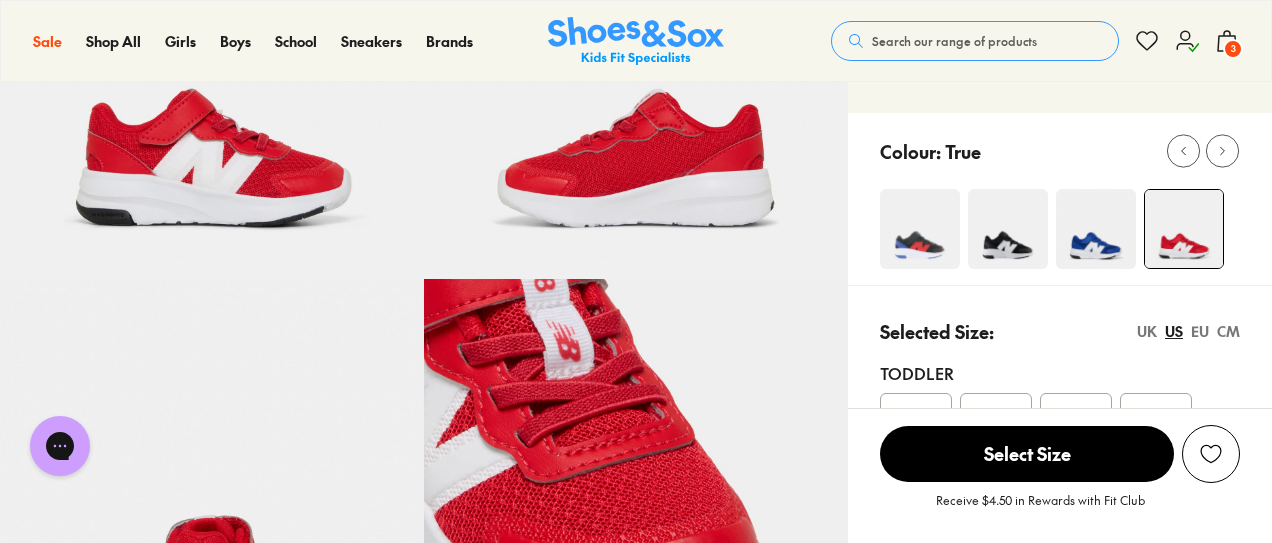 click at bounding box center [920, 229] 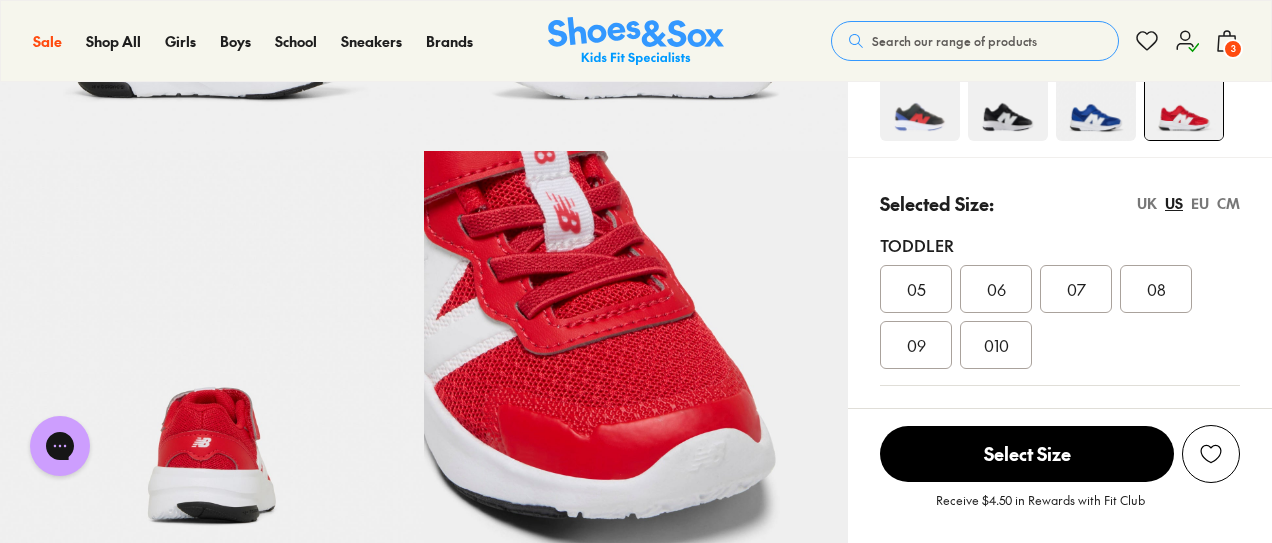 scroll, scrollTop: 156, scrollLeft: 0, axis: vertical 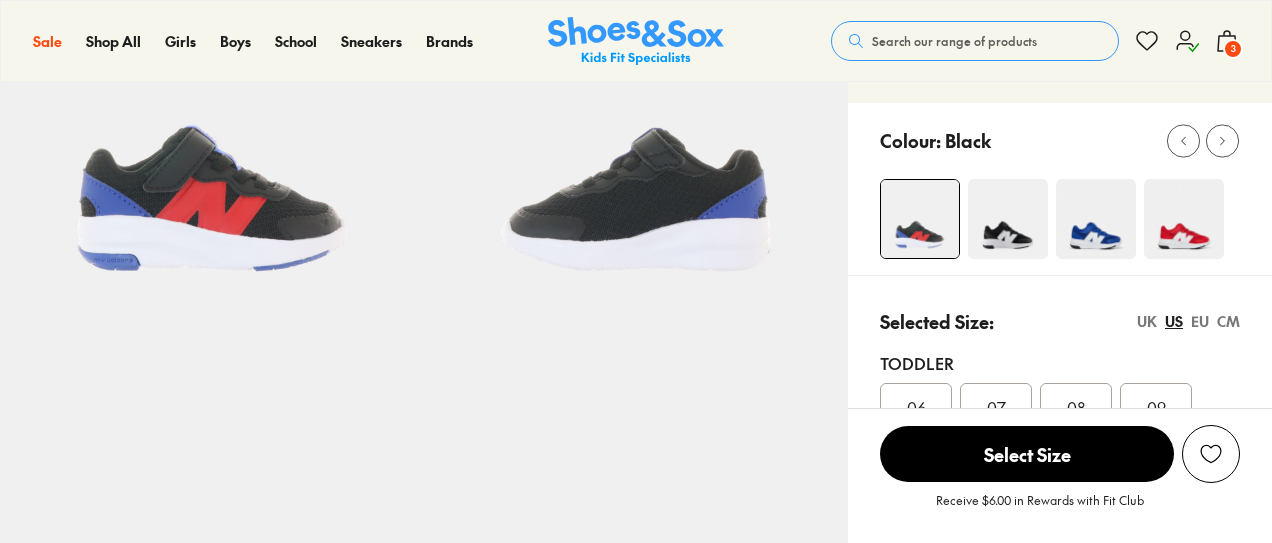 select on "*" 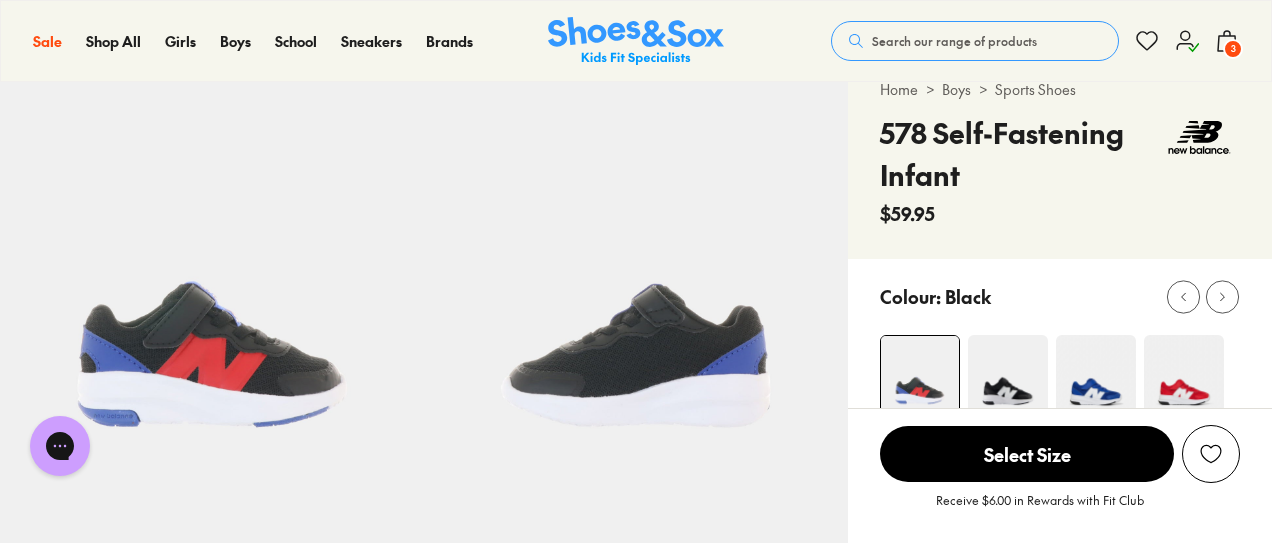 scroll, scrollTop: 52, scrollLeft: 0, axis: vertical 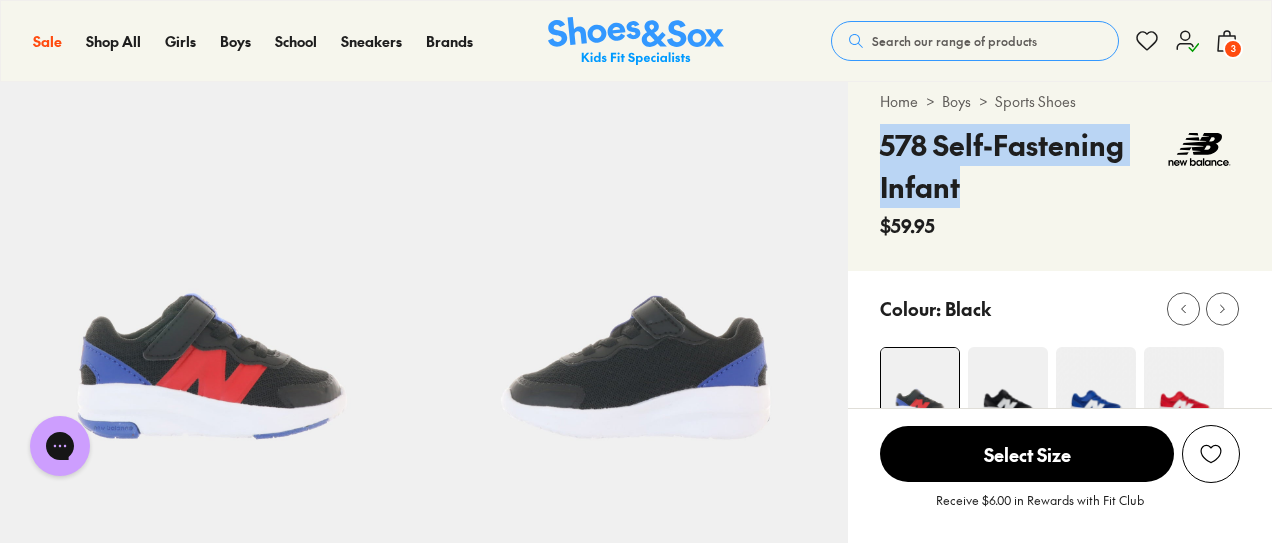 drag, startPoint x: 873, startPoint y: 139, endPoint x: 975, endPoint y: 168, distance: 106.04244 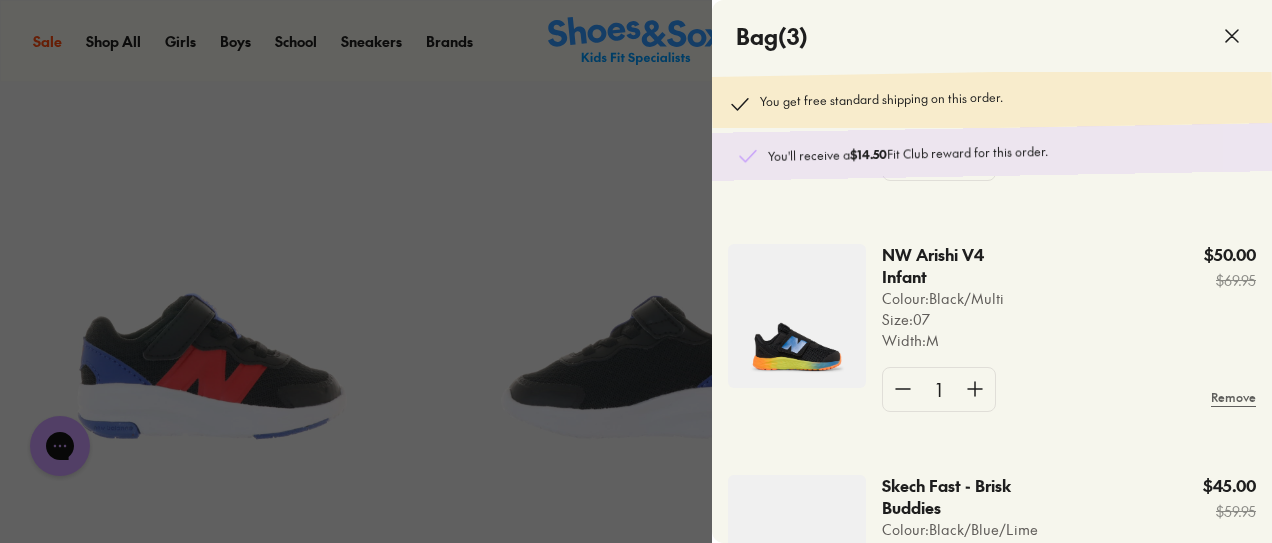 scroll, scrollTop: 311, scrollLeft: 0, axis: vertical 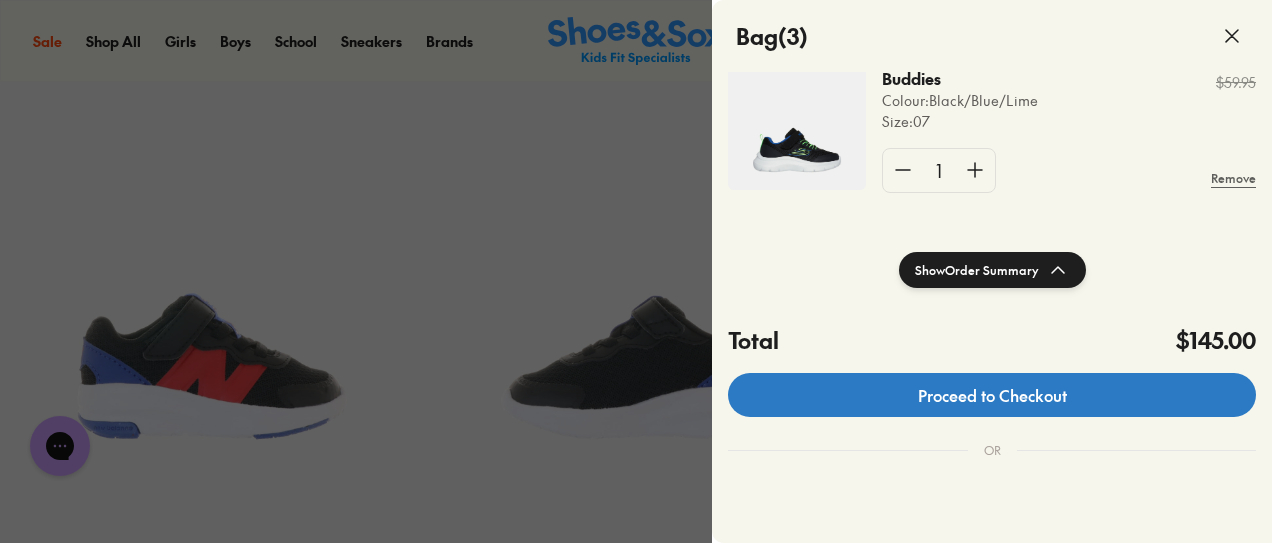 click on "Proceed to Checkout" 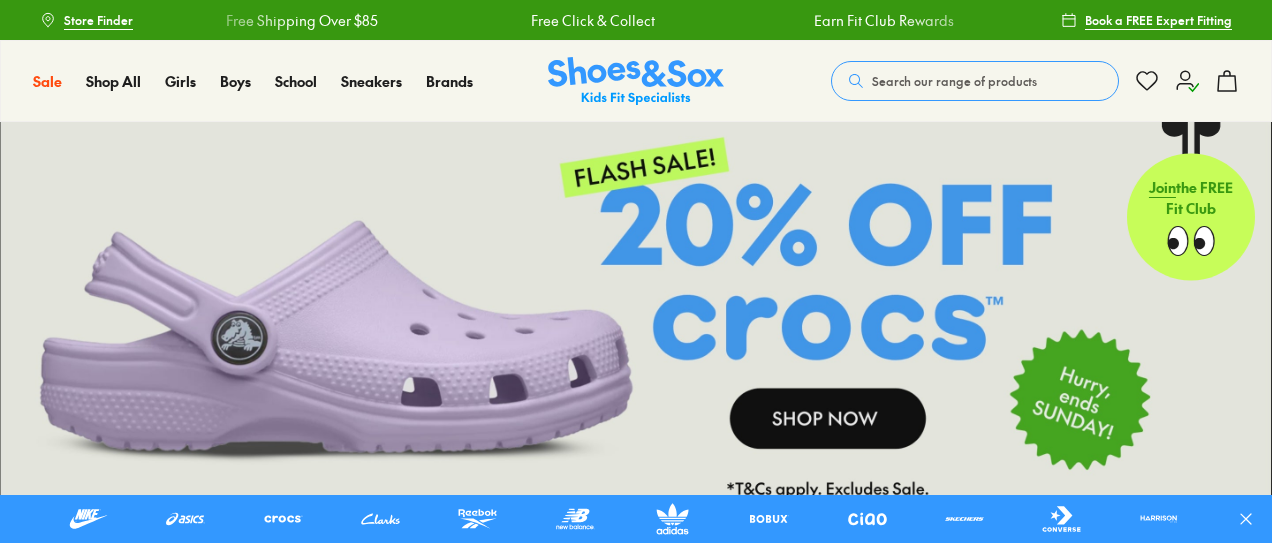 scroll, scrollTop: 0, scrollLeft: 0, axis: both 